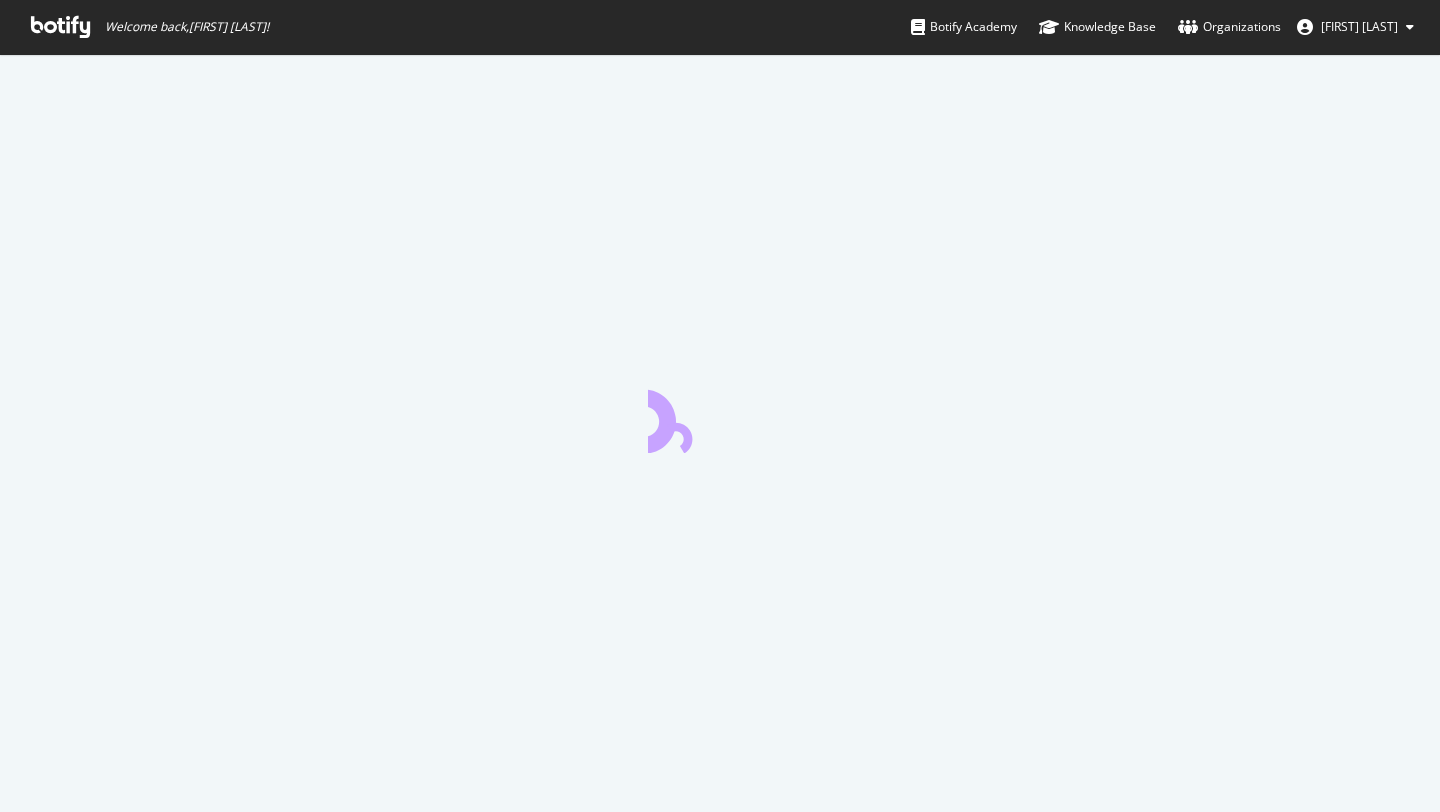 scroll, scrollTop: 0, scrollLeft: 0, axis: both 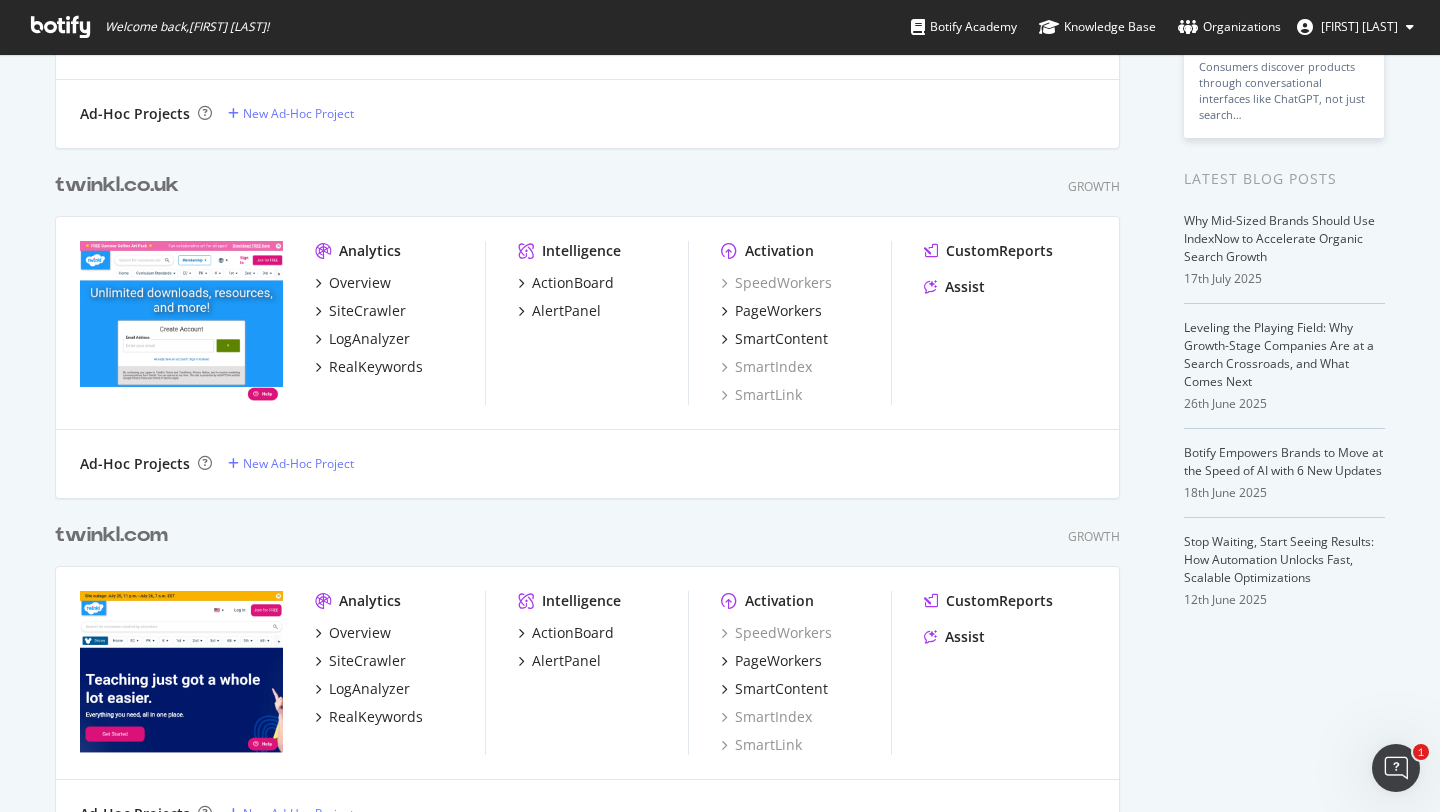 click on "twinkl.co.uk" at bounding box center (117, 185) 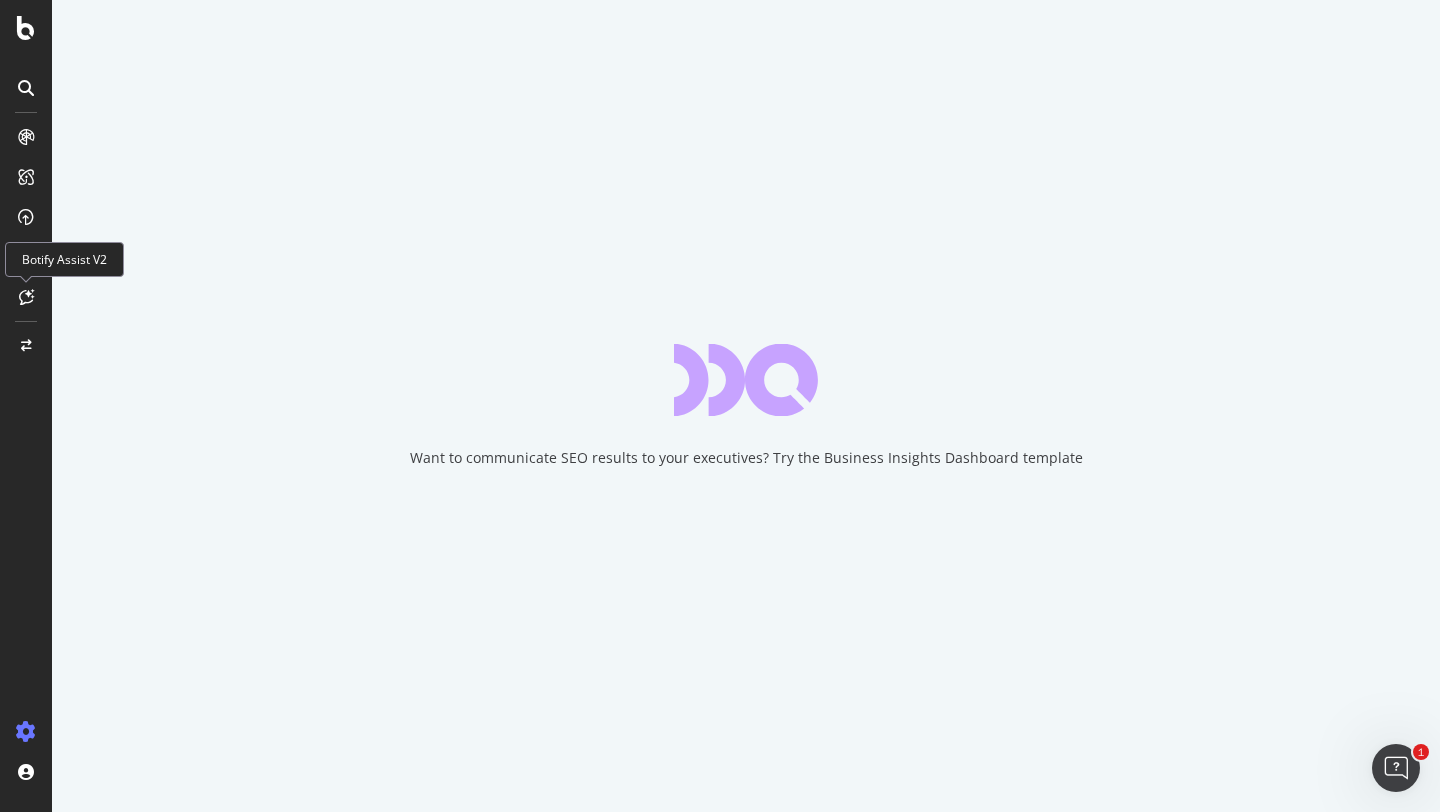 click at bounding box center (26, 297) 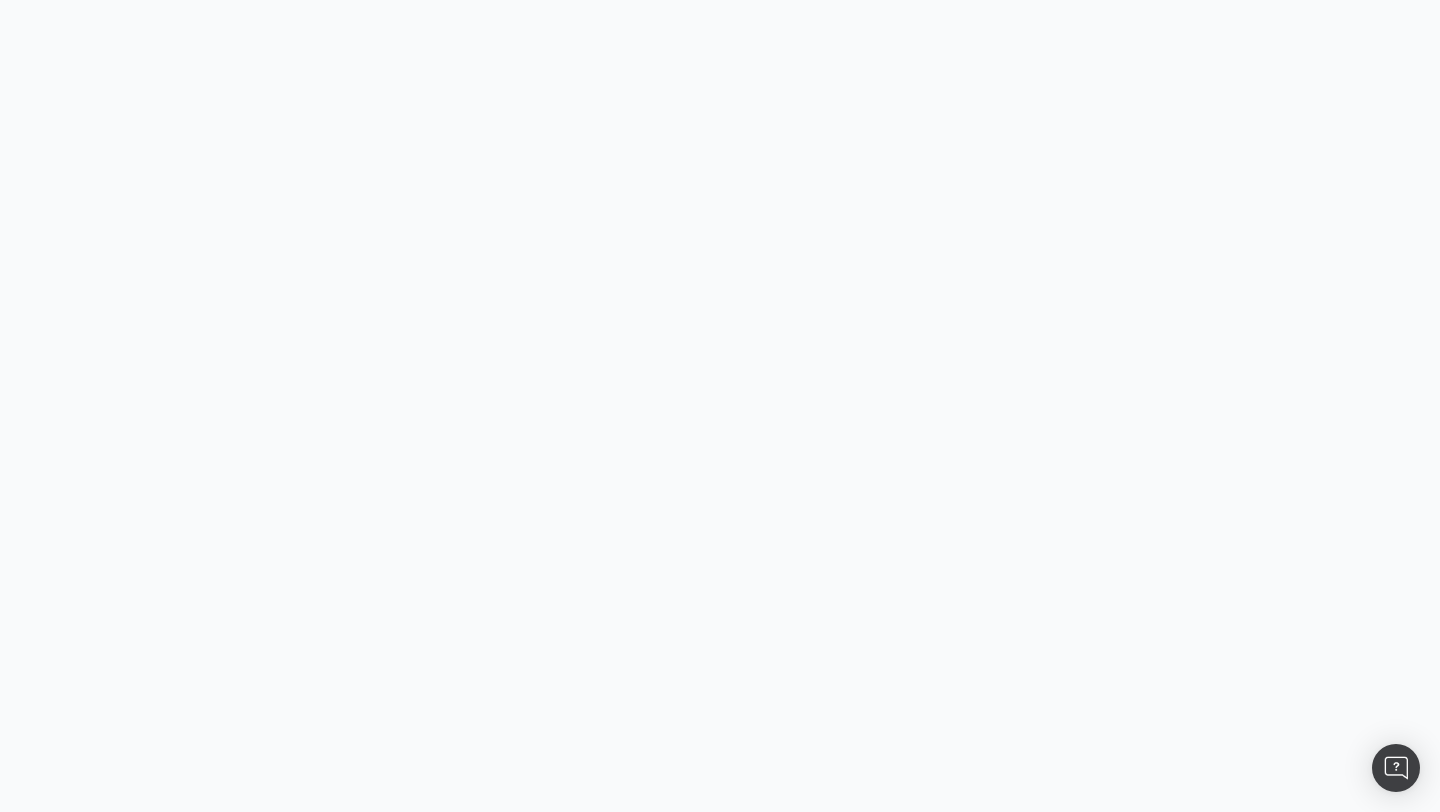 scroll, scrollTop: 0, scrollLeft: 0, axis: both 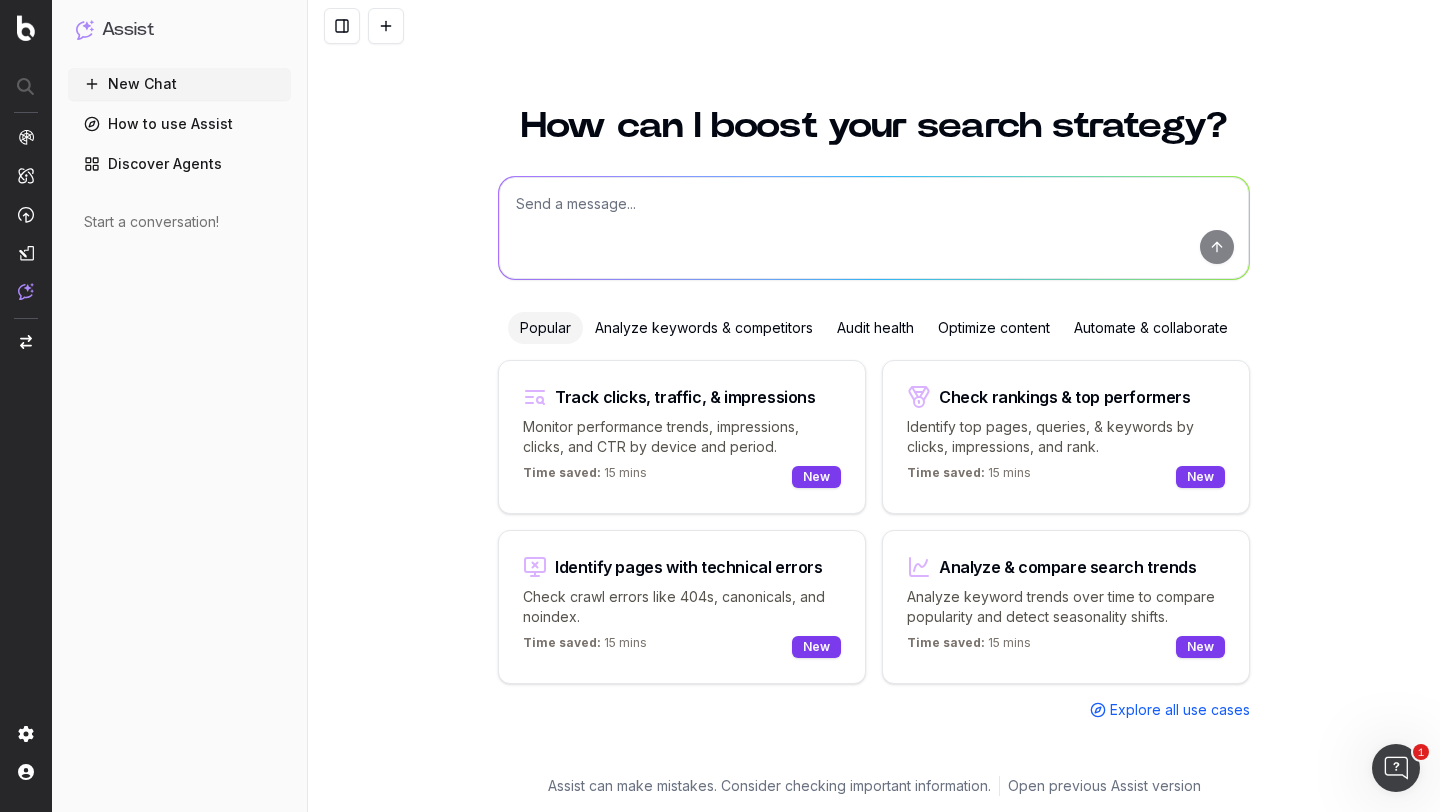 click on "Explore all use cases" at bounding box center (1180, 710) 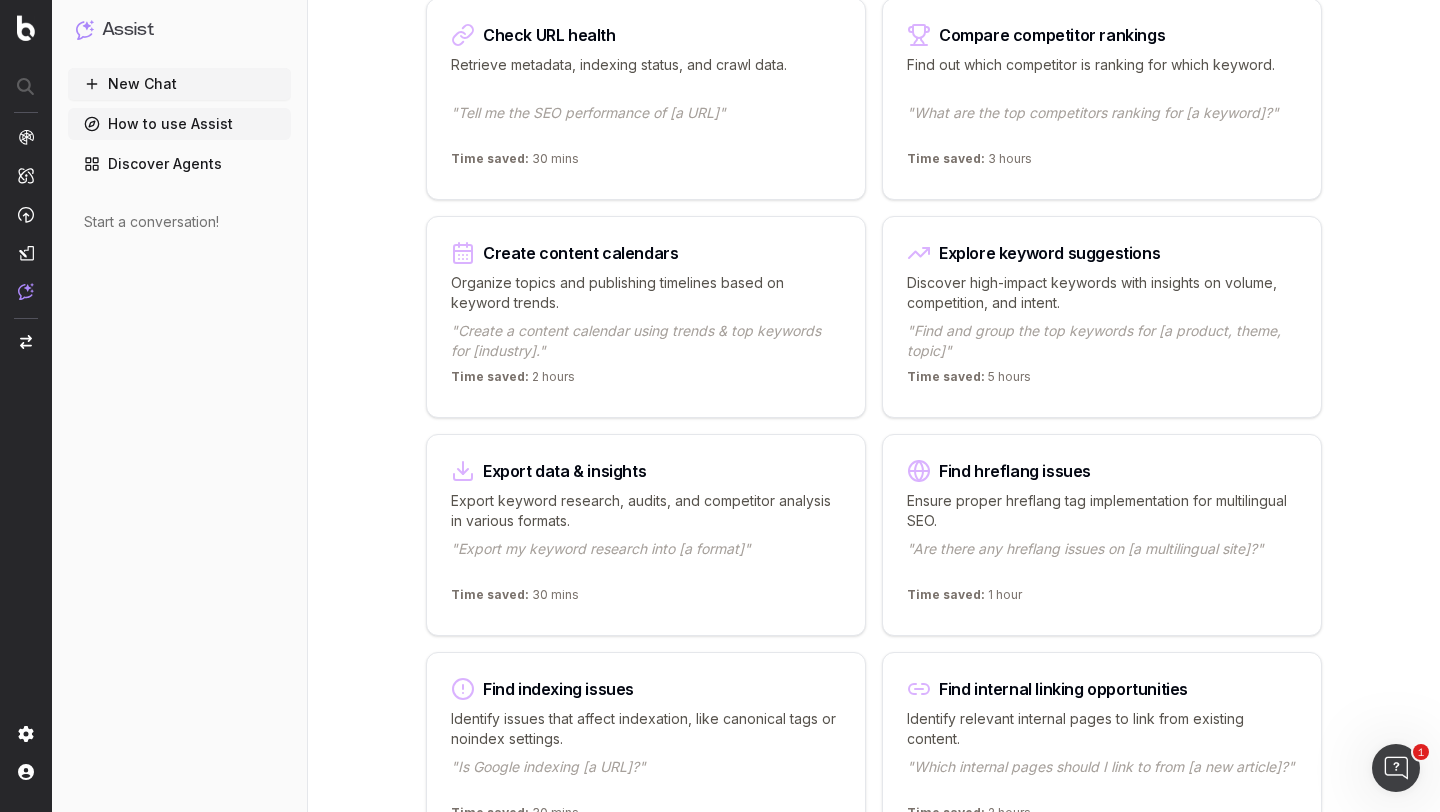 scroll, scrollTop: 761, scrollLeft: 0, axis: vertical 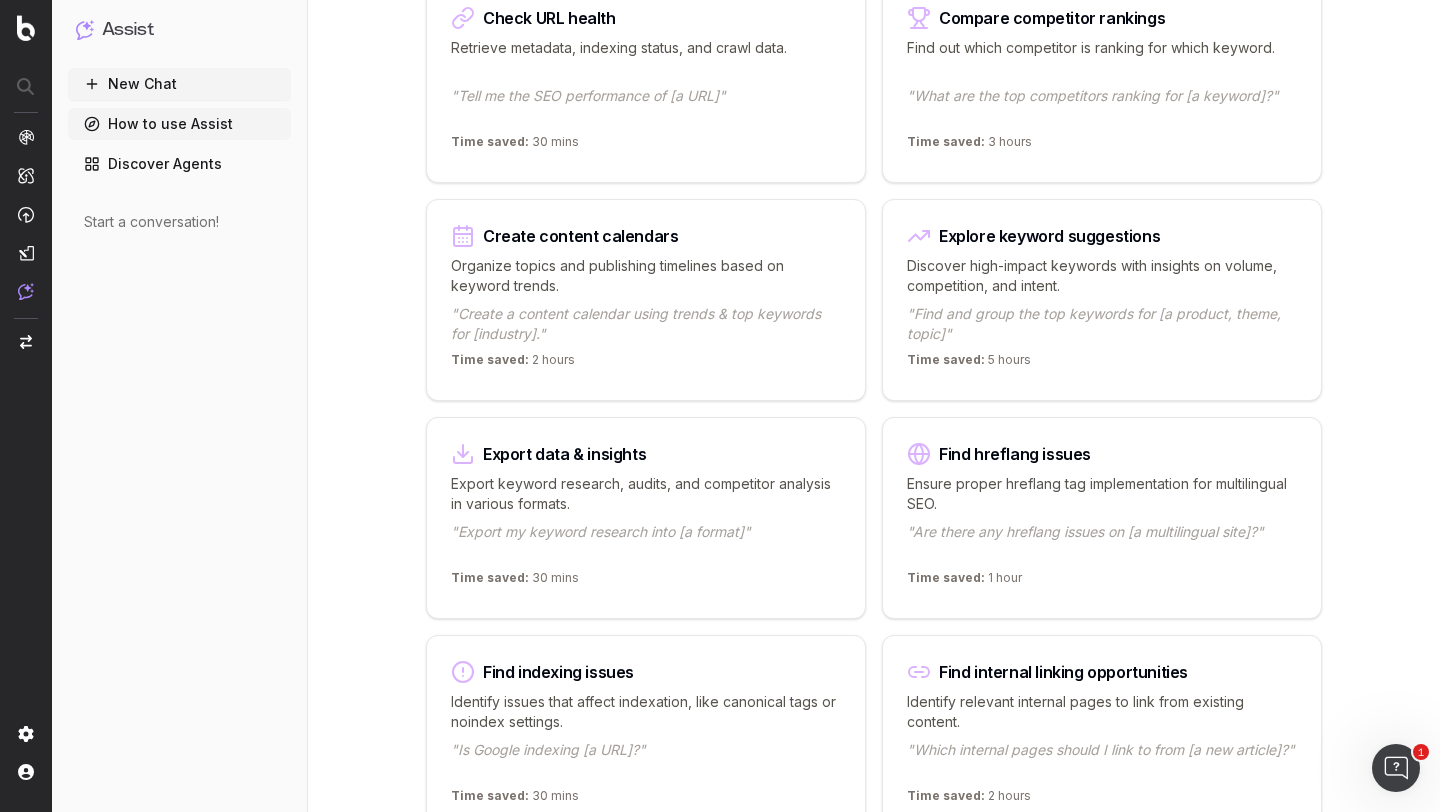 click on "Discover high-impact keywords with insights on volume, competition, and intent." at bounding box center (1102, 276) 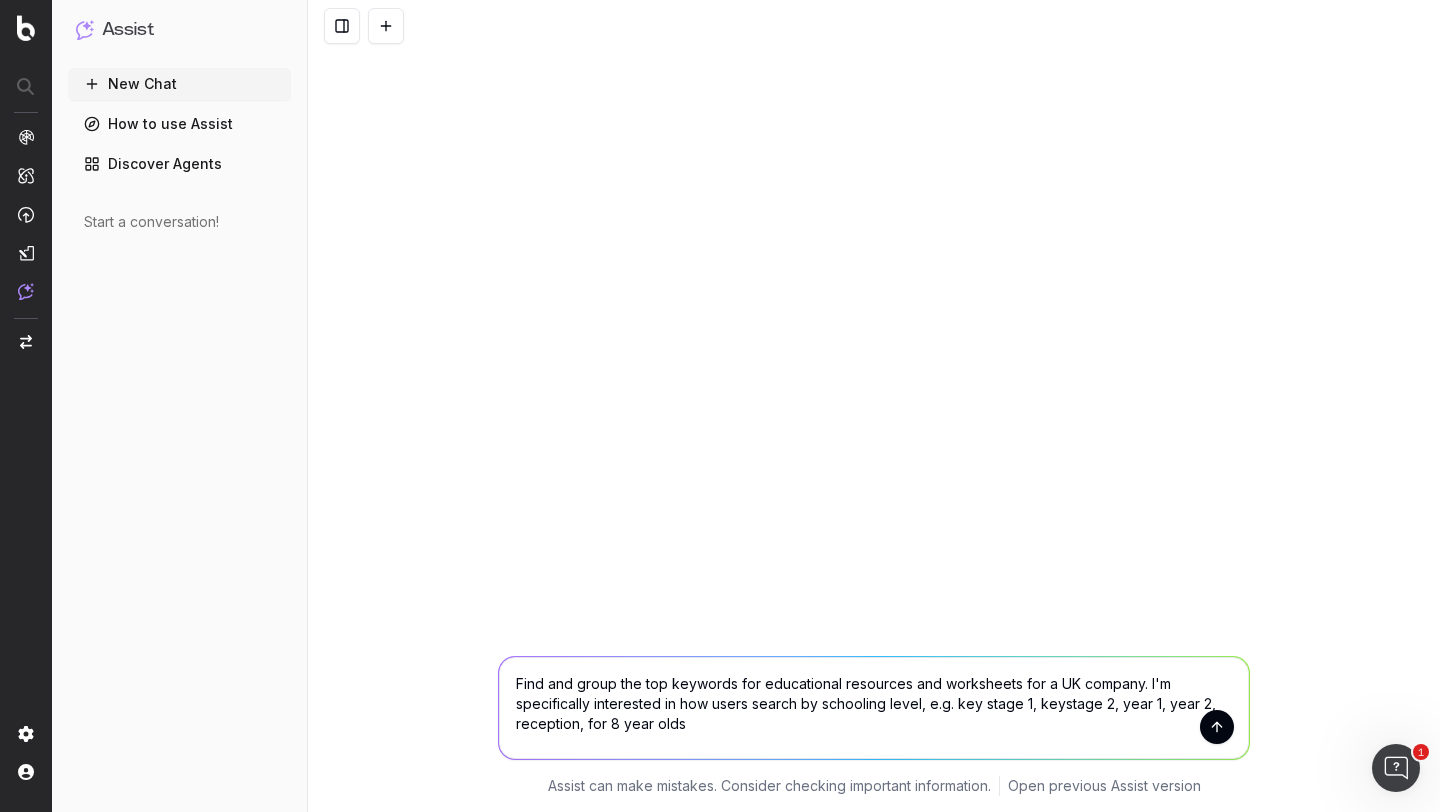 click on "Find and group the top keywords for educational resources and worksheets for a UK company. I'm specifically interested in how users search by schooling level, e.g. key stage 1, keystage 2, year 1, year 2, reception, for 8 year olds" at bounding box center (874, 708) 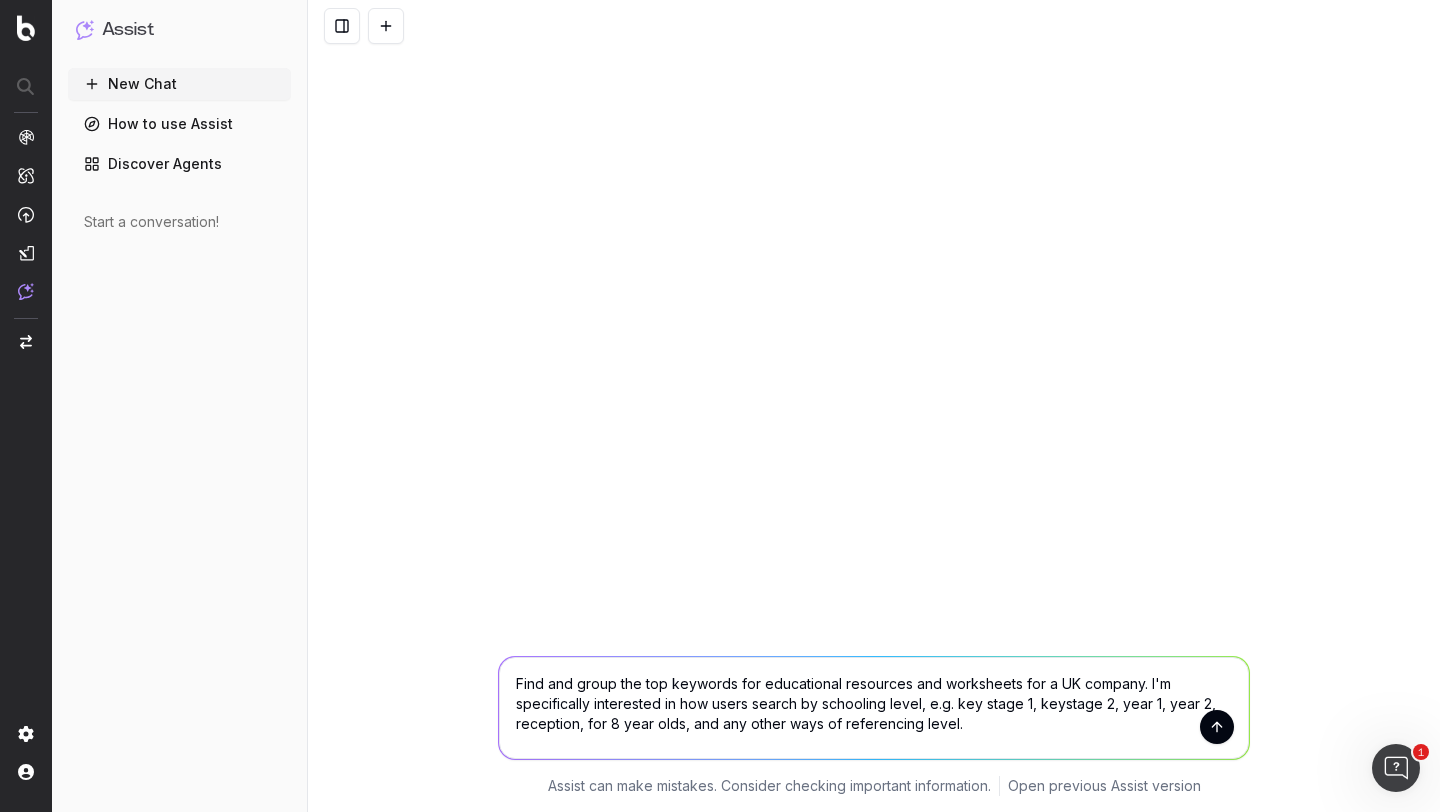 type on "Find and group the top keywords for educational resources and worksheets for a UK company. I'm specifically interested in how users search by schooling level, e.g. key stage 1, keystage 2, year 1, year 2, reception, for 8 year olds, and any other ways of referencing level." 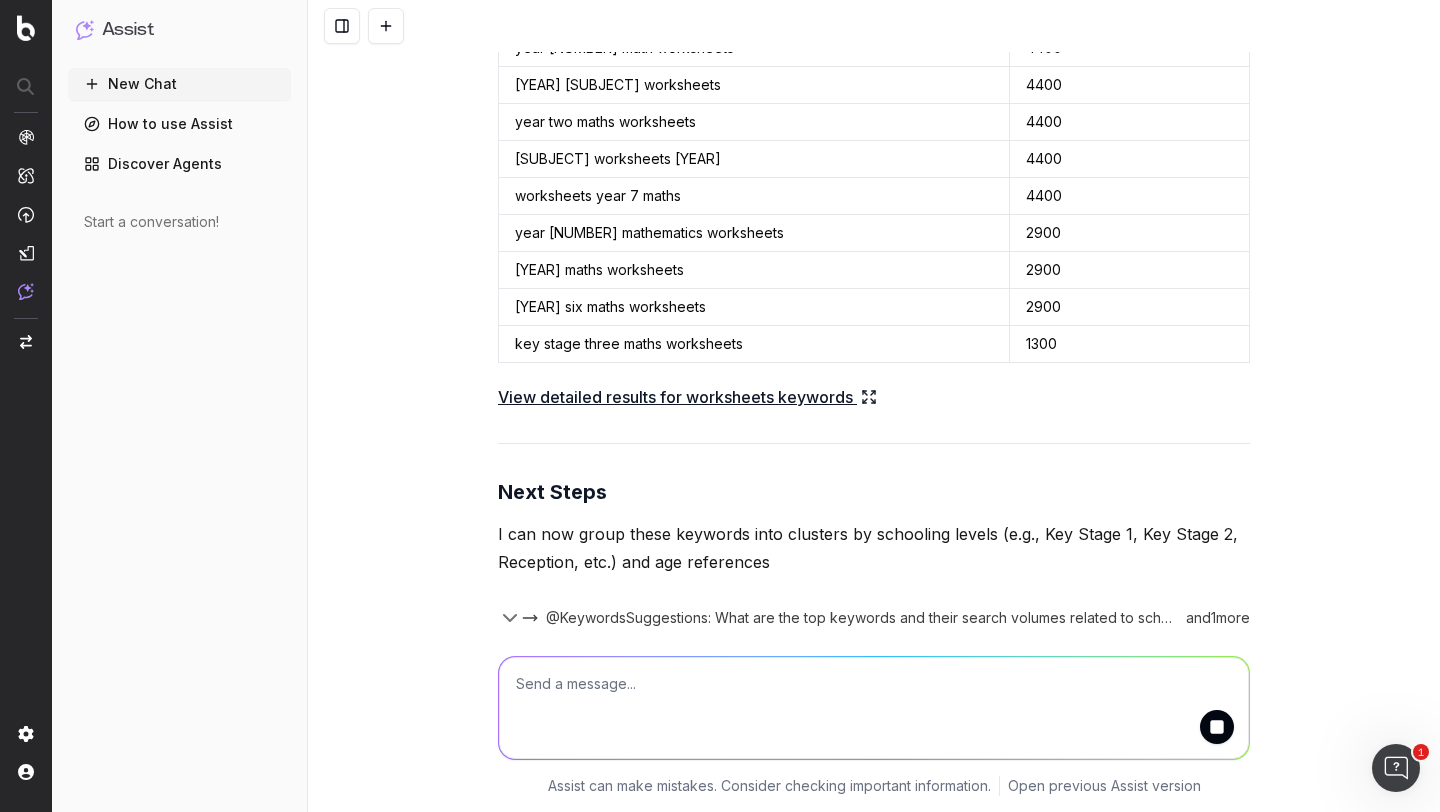 scroll, scrollTop: 1611, scrollLeft: 0, axis: vertical 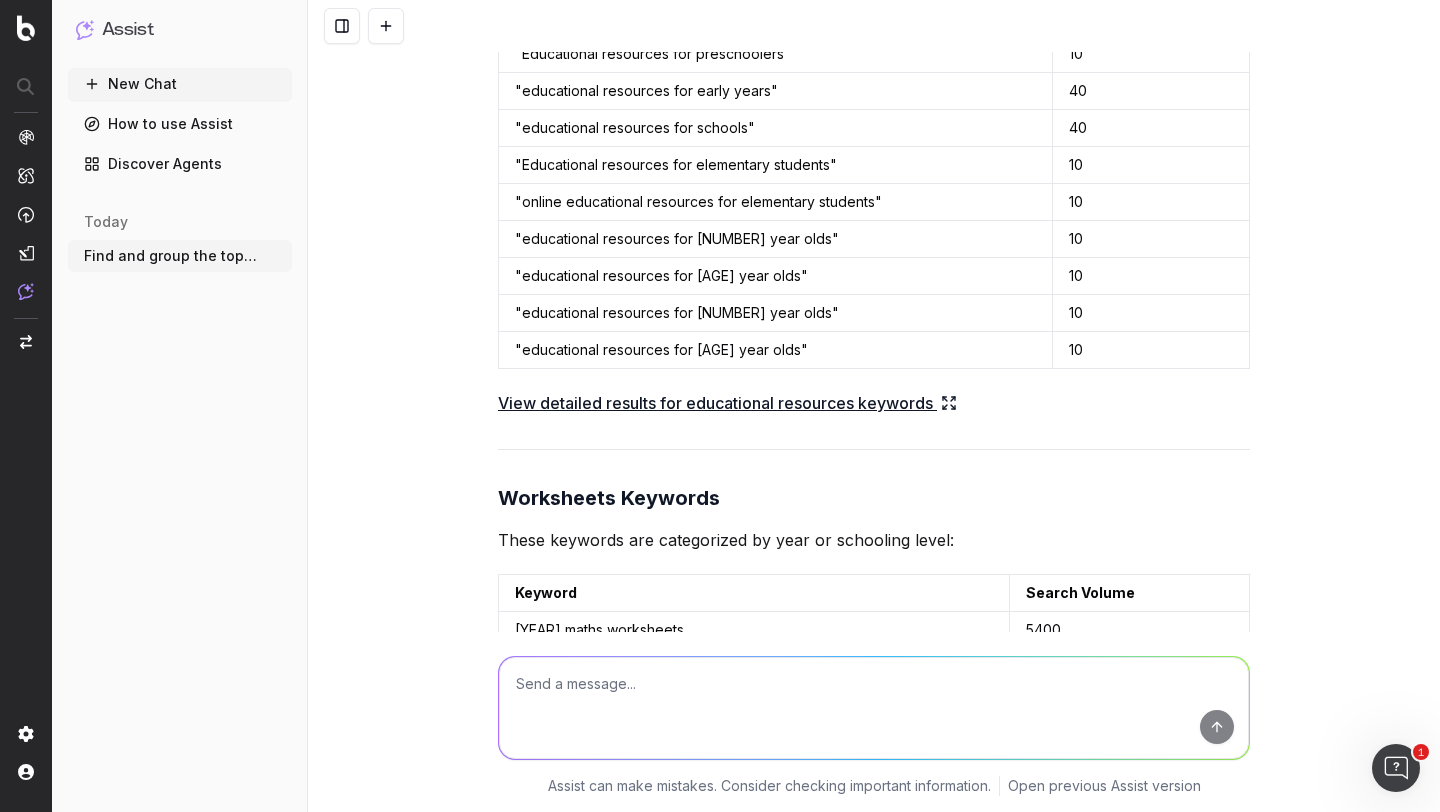 click on "View detailed results for educational resources keywords" at bounding box center [727, 403] 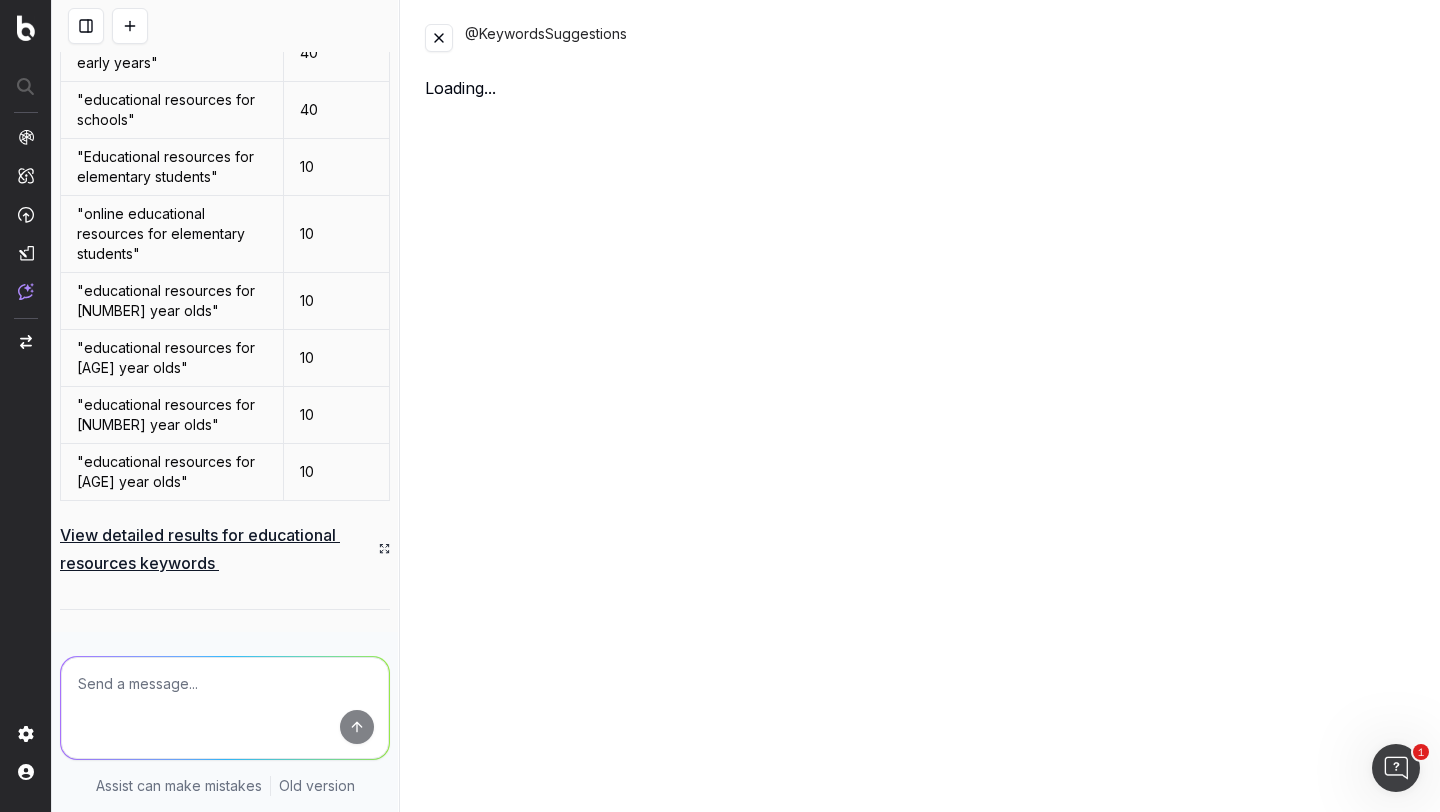 scroll, scrollTop: 1263, scrollLeft: 0, axis: vertical 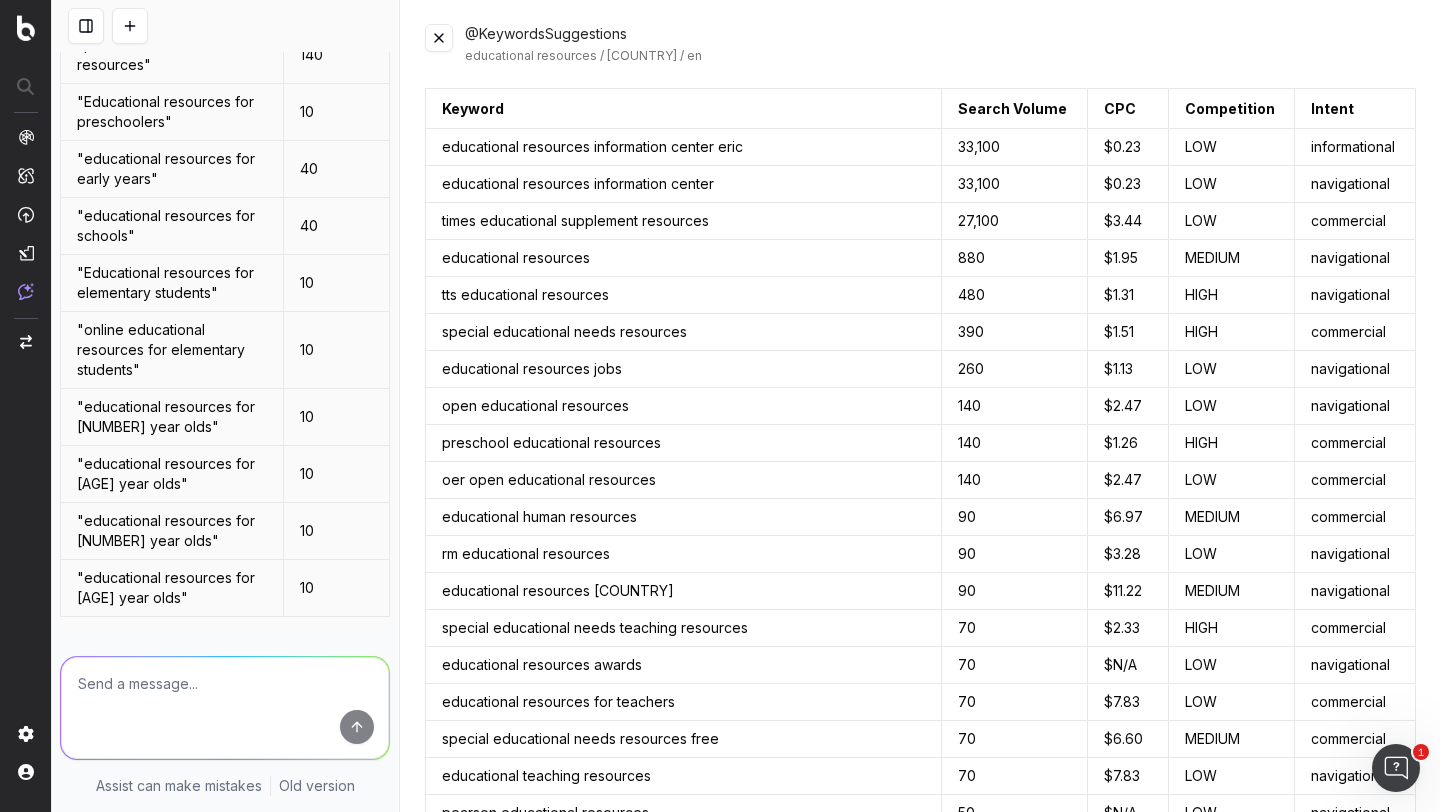 click at bounding box center (439, 38) 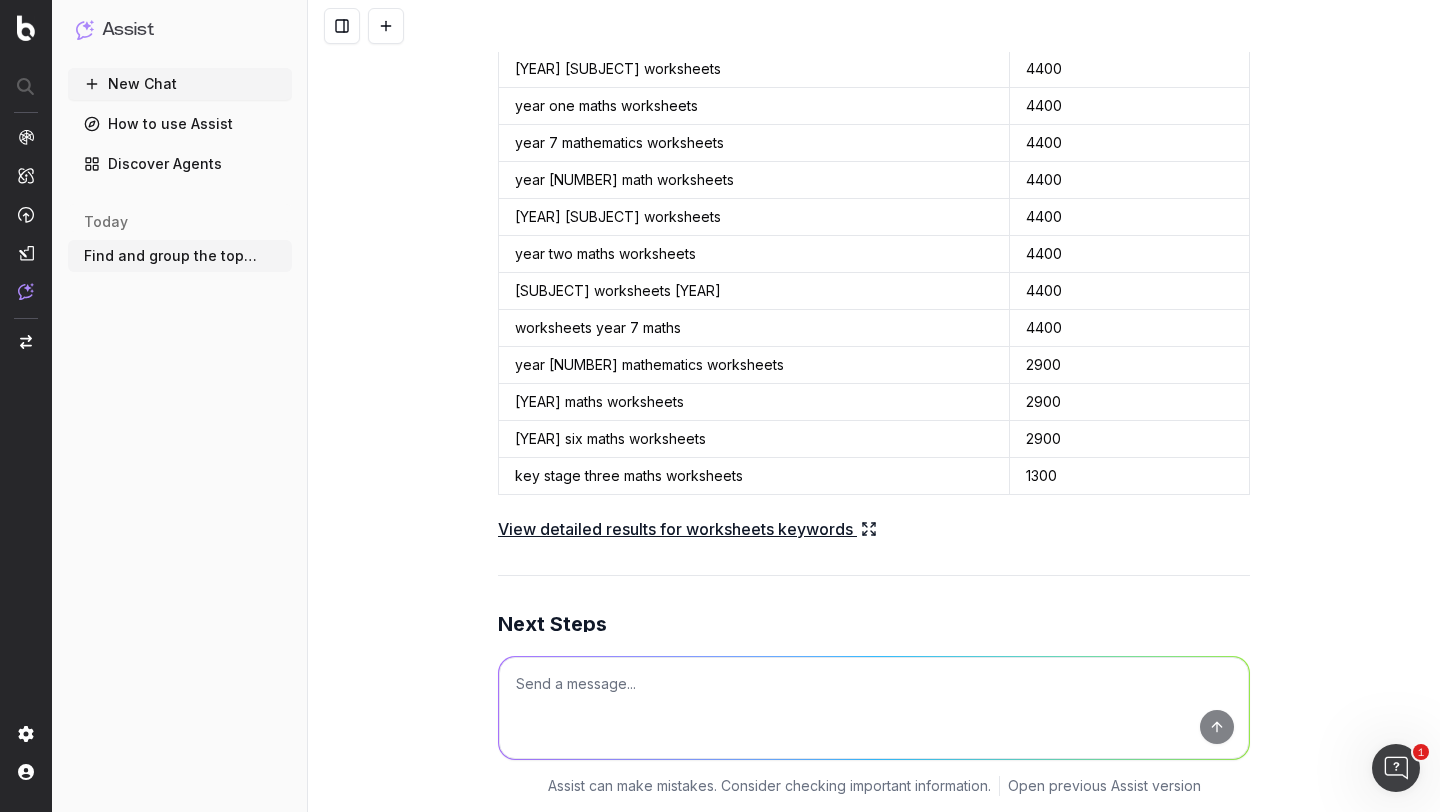 click on "View detailed results for worksheets keywords" at bounding box center (687, 529) 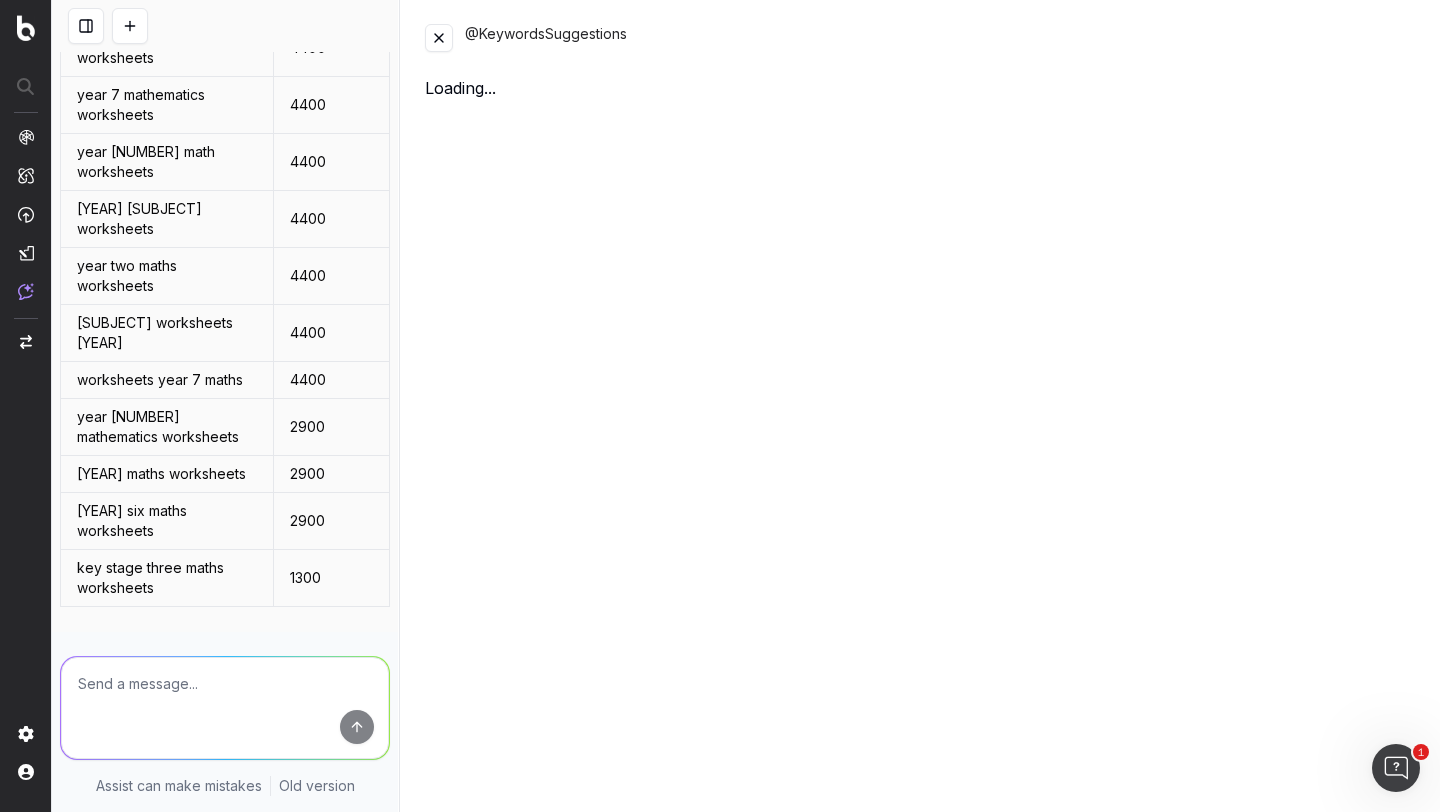 scroll, scrollTop: 2251, scrollLeft: 0, axis: vertical 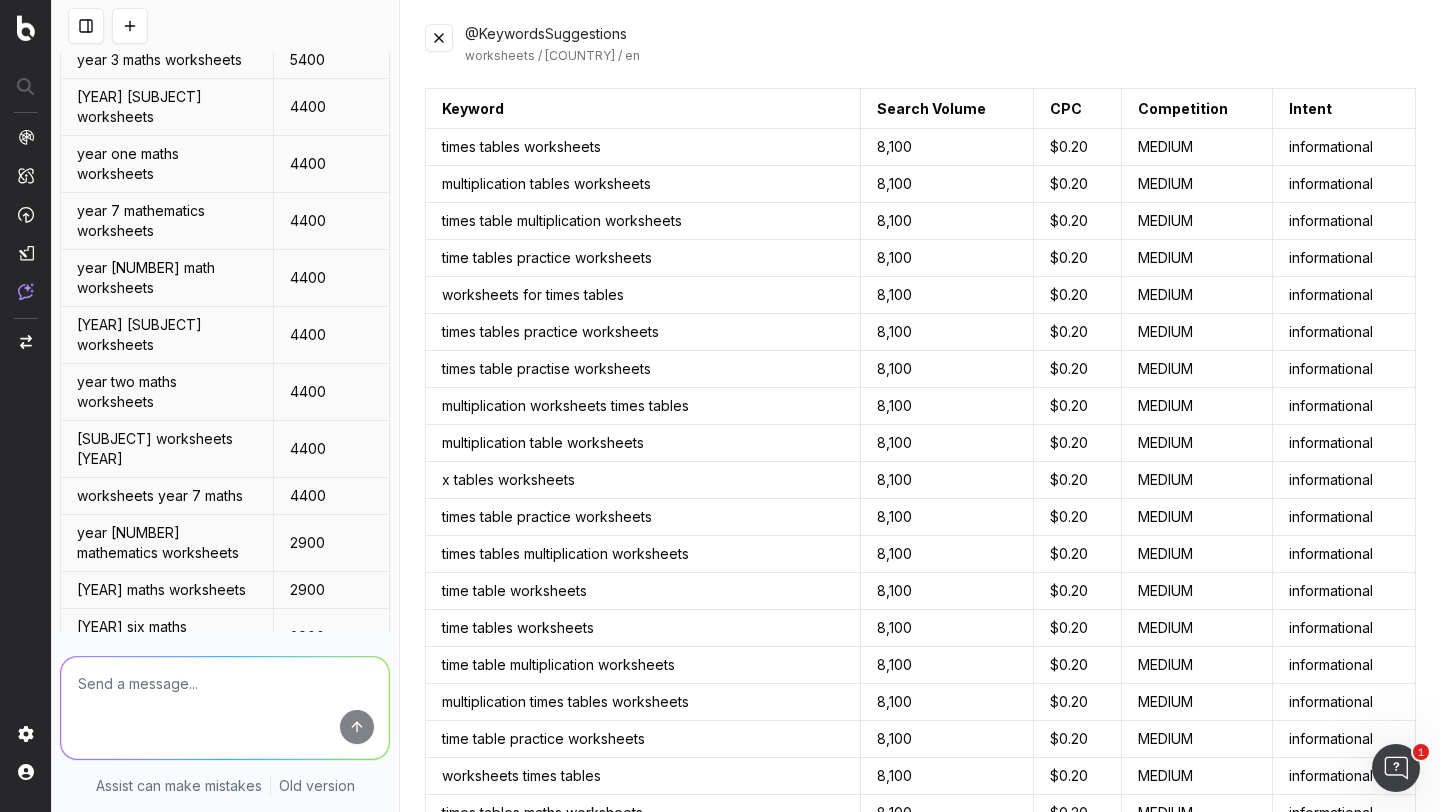 click at bounding box center (439, 38) 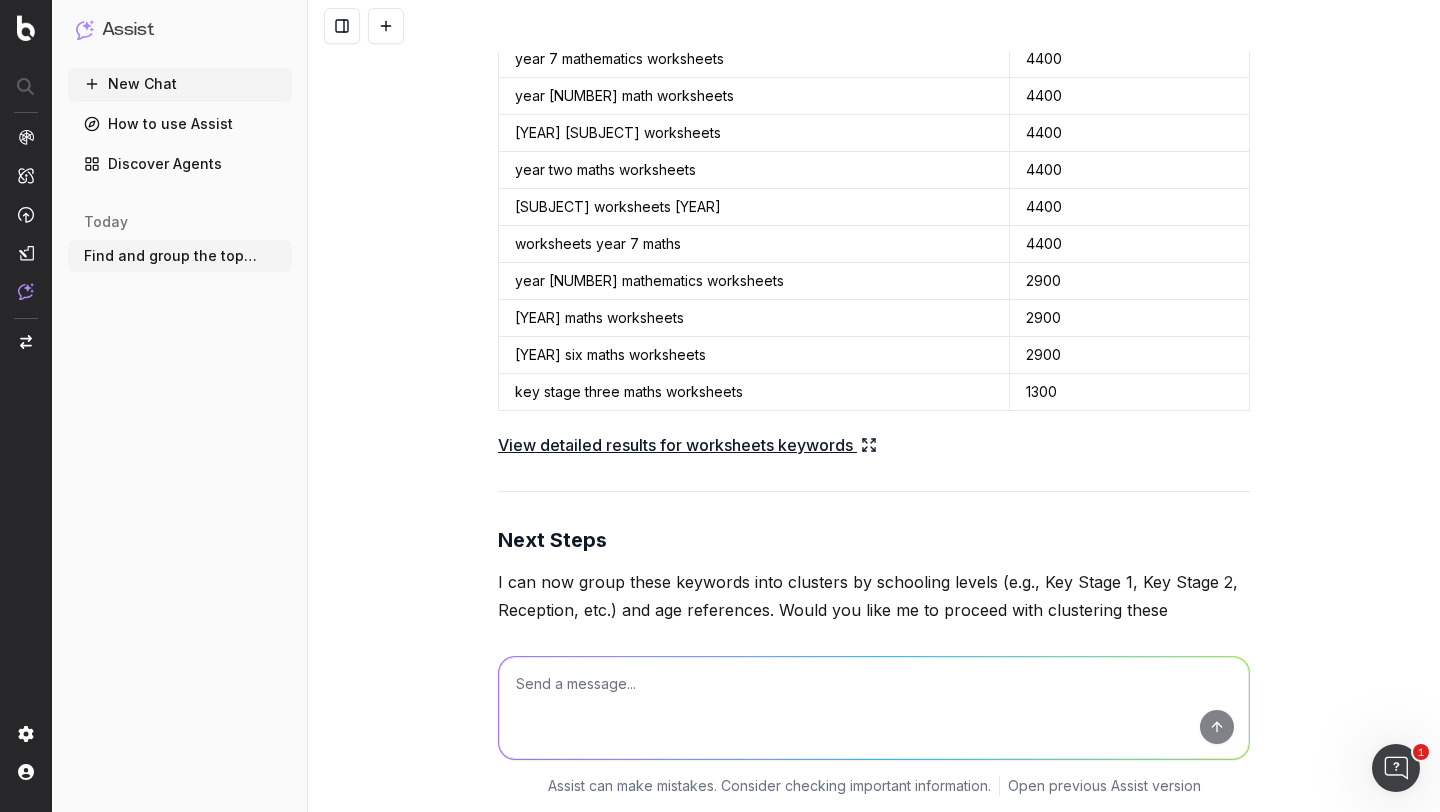 scroll, scrollTop: 1611, scrollLeft: 0, axis: vertical 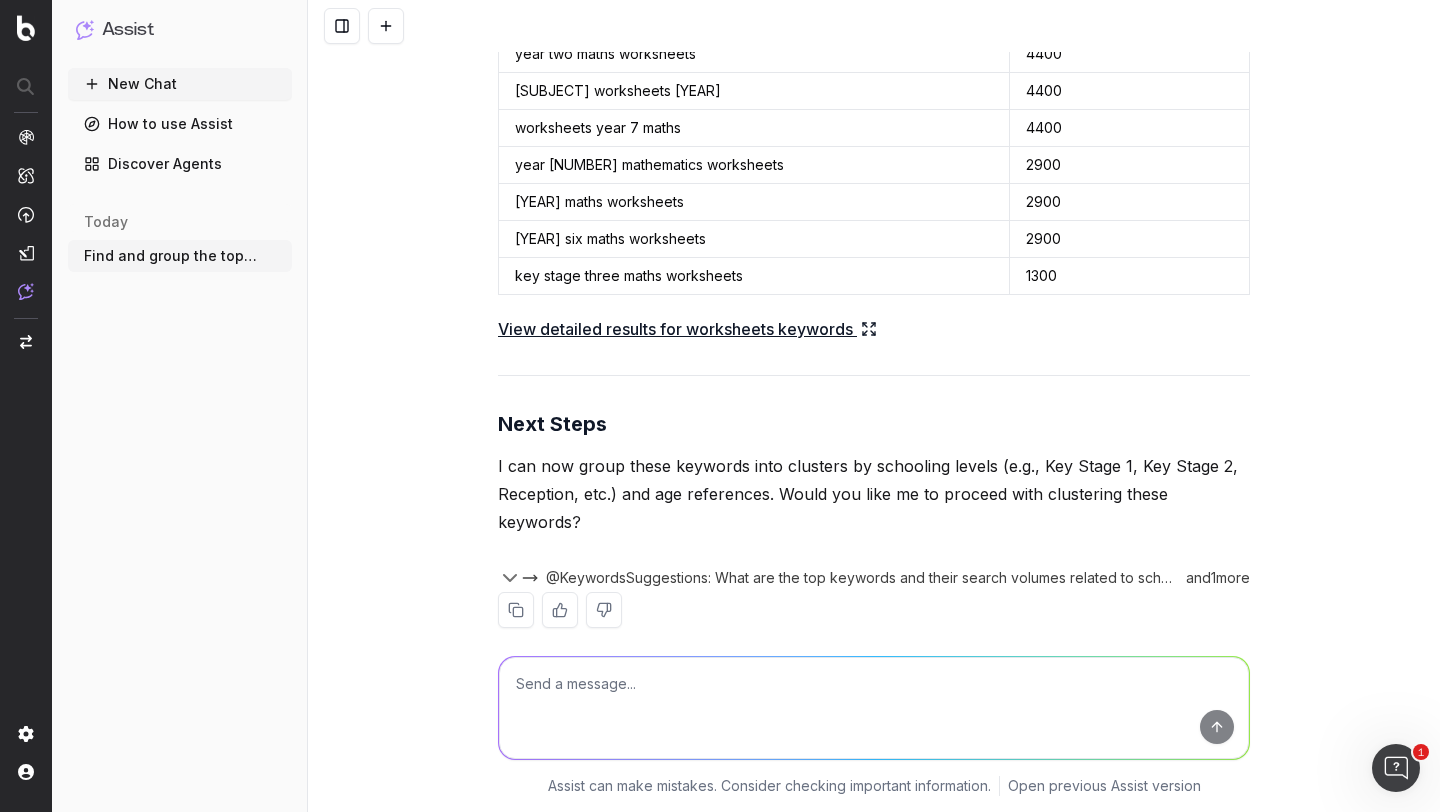 click at bounding box center [874, 708] 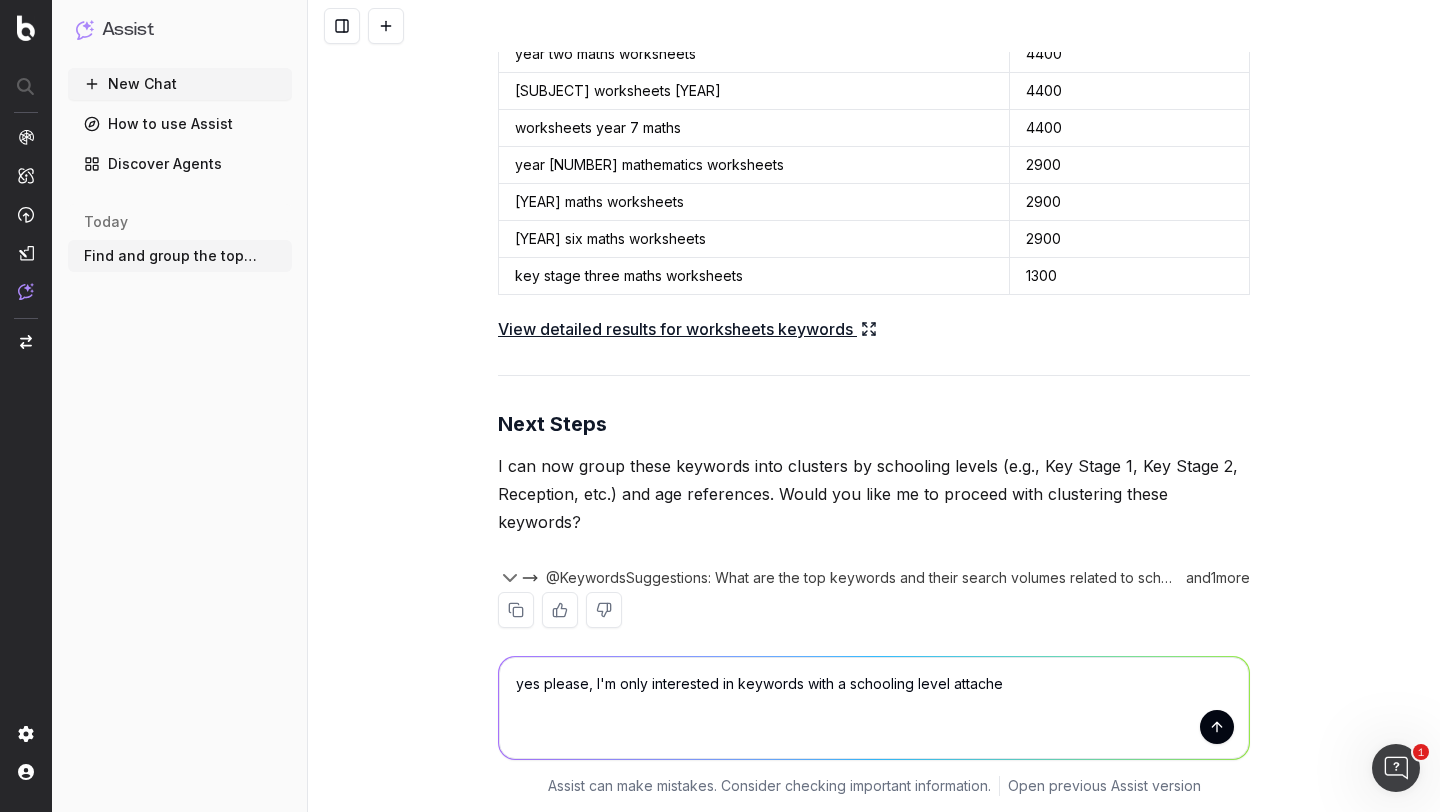 type on "yes please, I'm only interested in keywords with a schooling level attached" 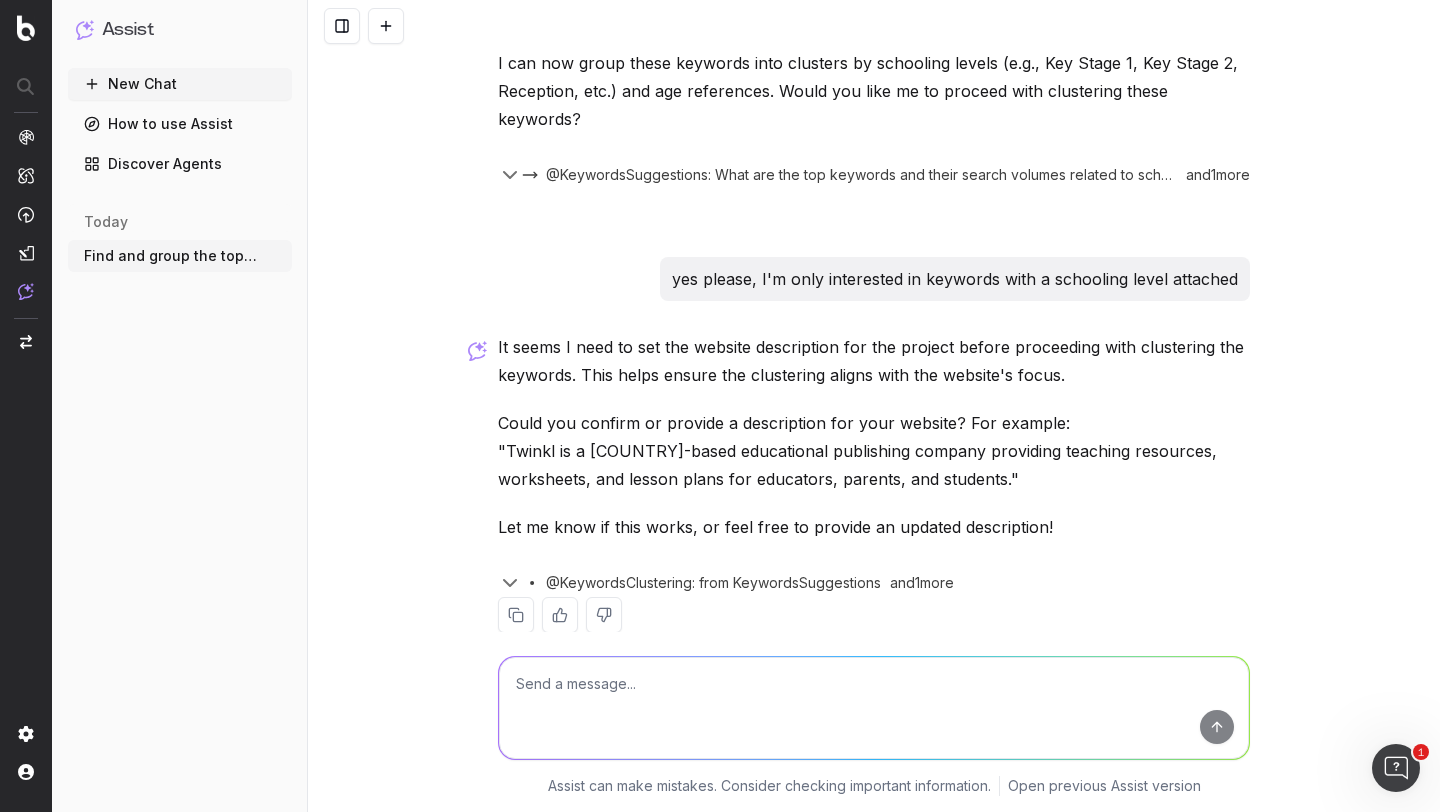 scroll, scrollTop: 2019, scrollLeft: 0, axis: vertical 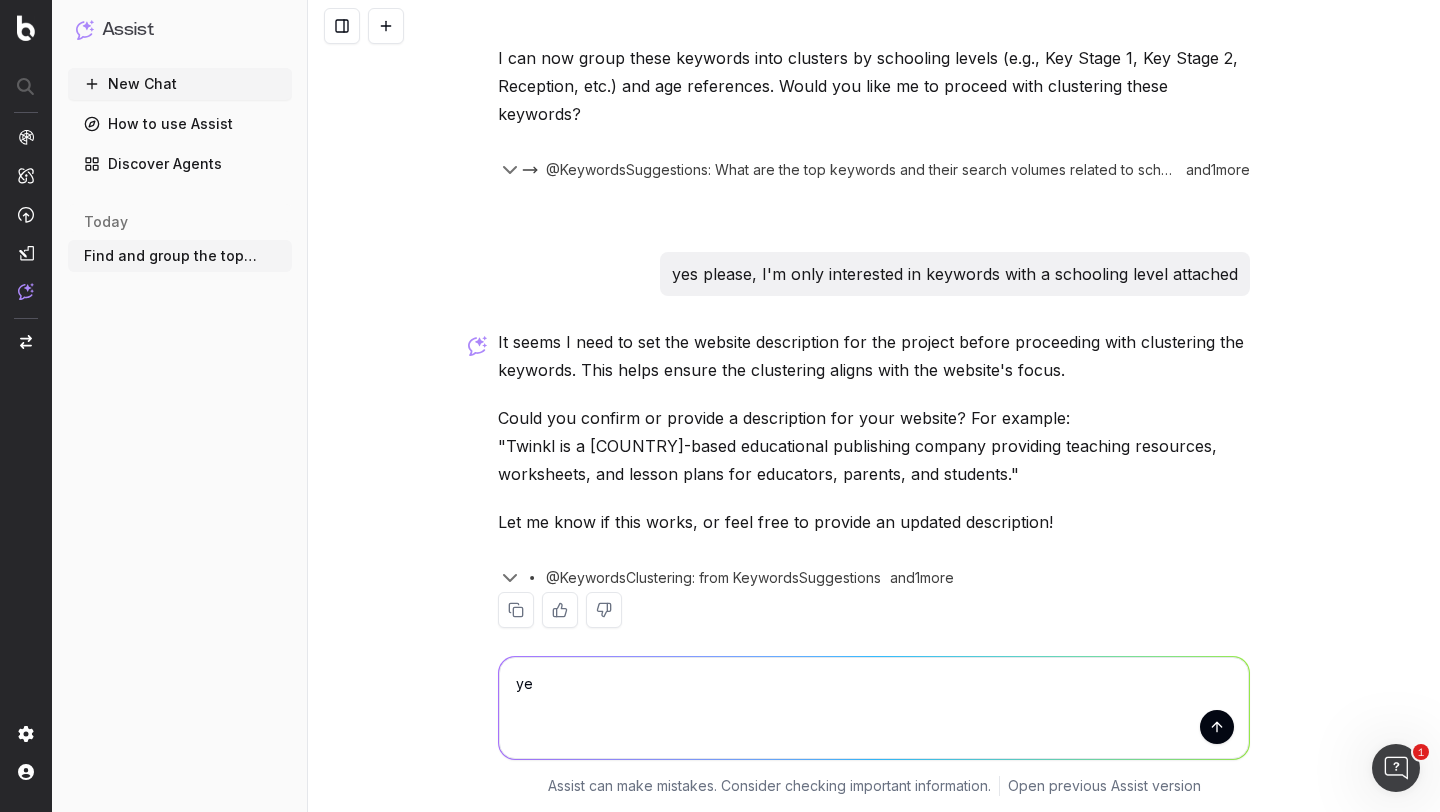 type on "yes" 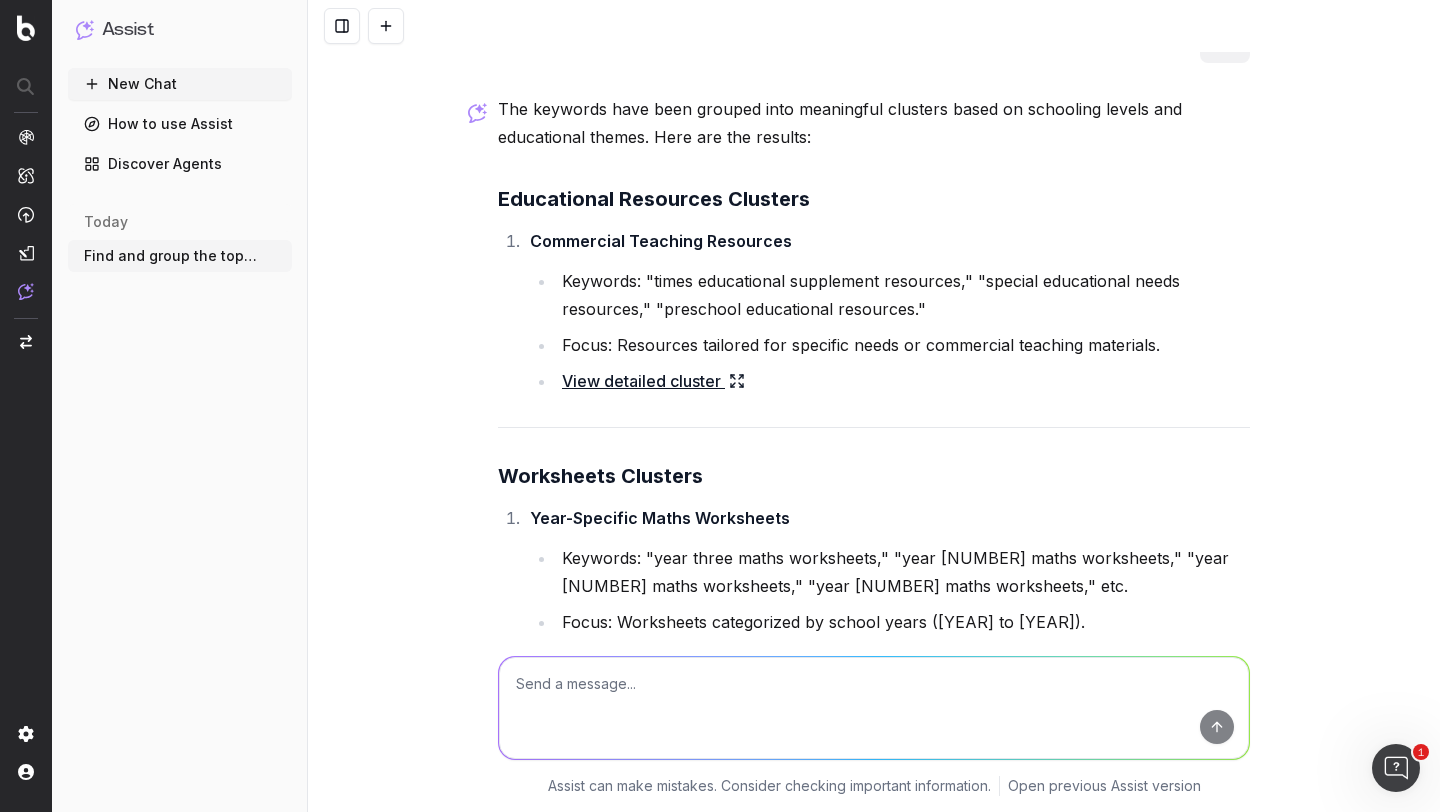 scroll, scrollTop: 2670, scrollLeft: 0, axis: vertical 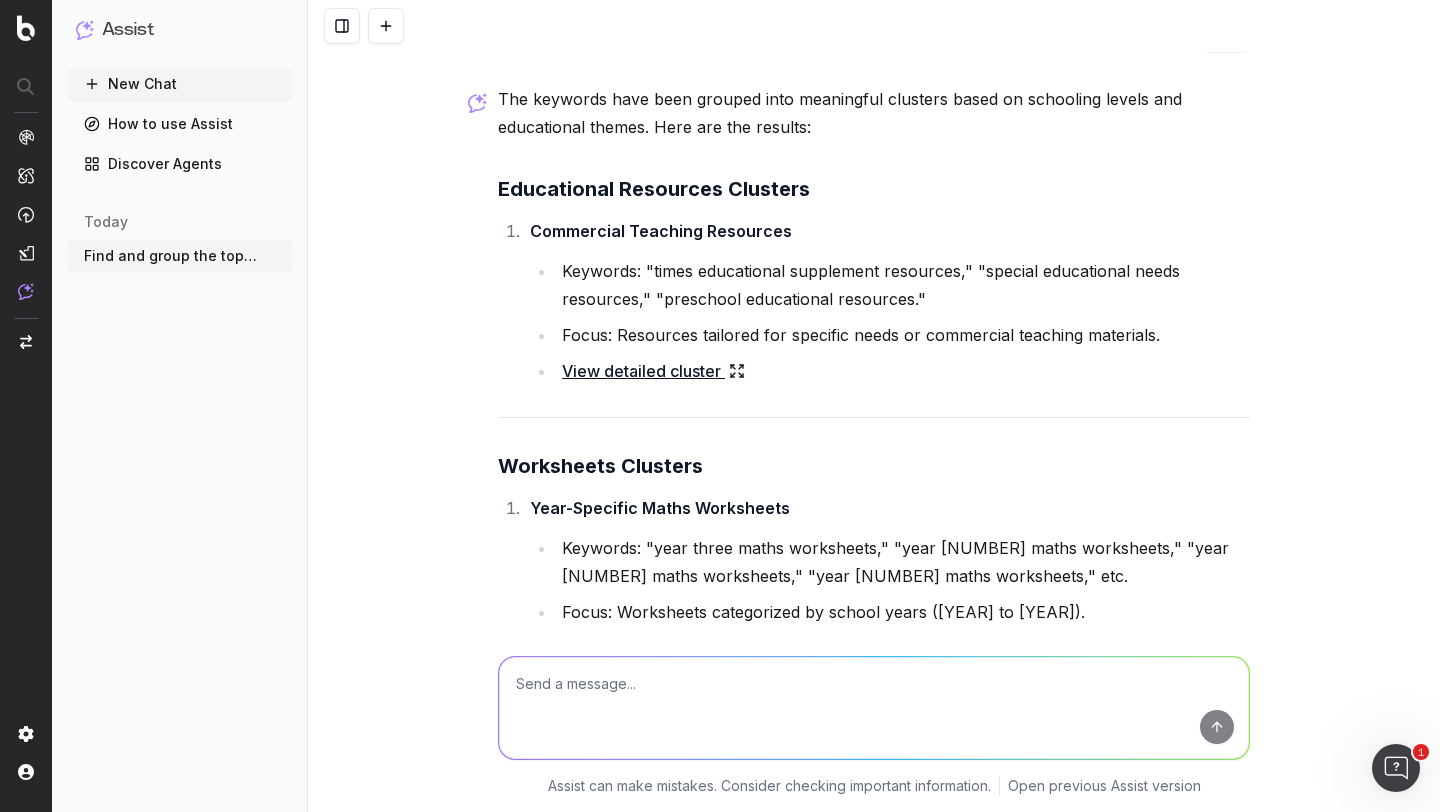 click on "View detailed cluster" at bounding box center [653, 371] 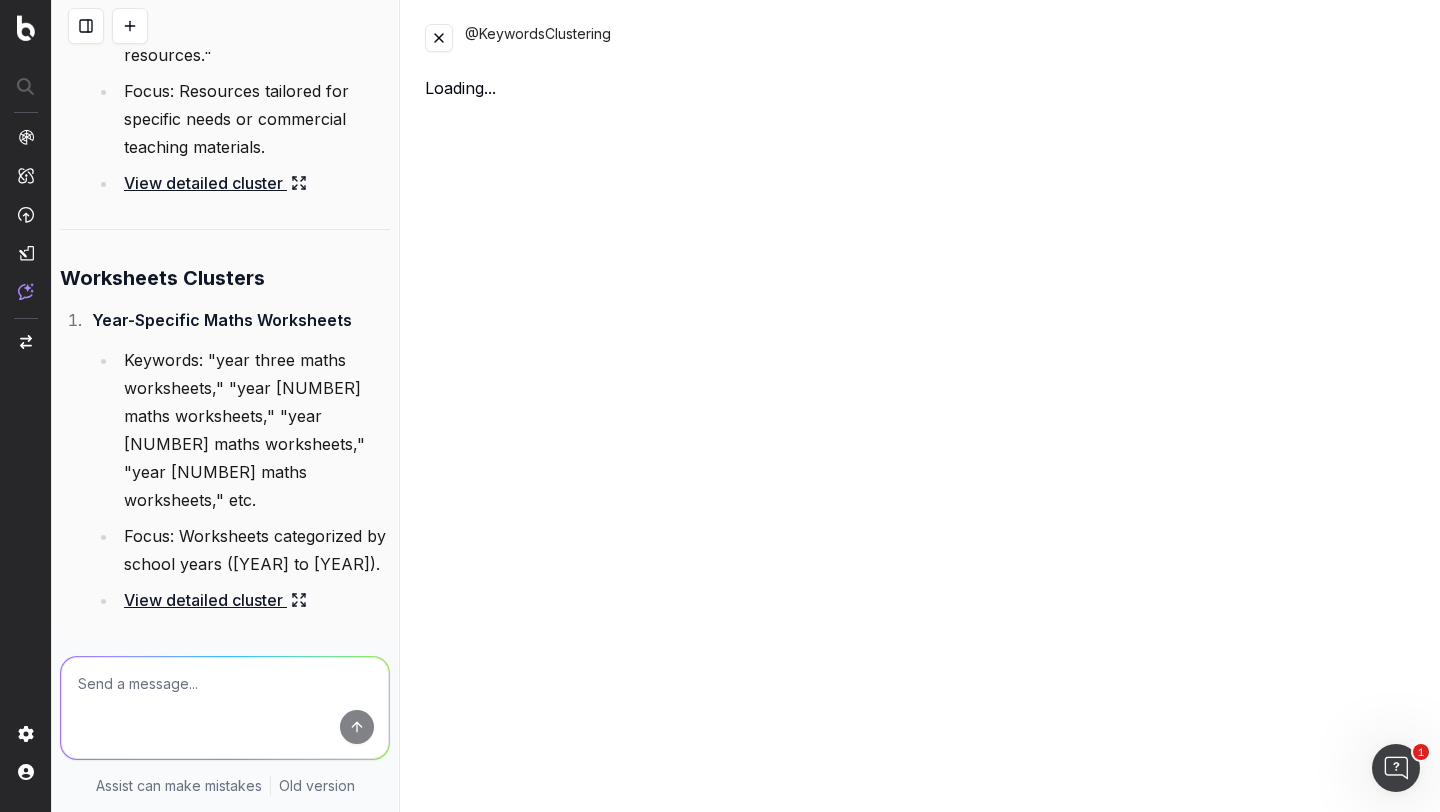 scroll, scrollTop: 3994, scrollLeft: 0, axis: vertical 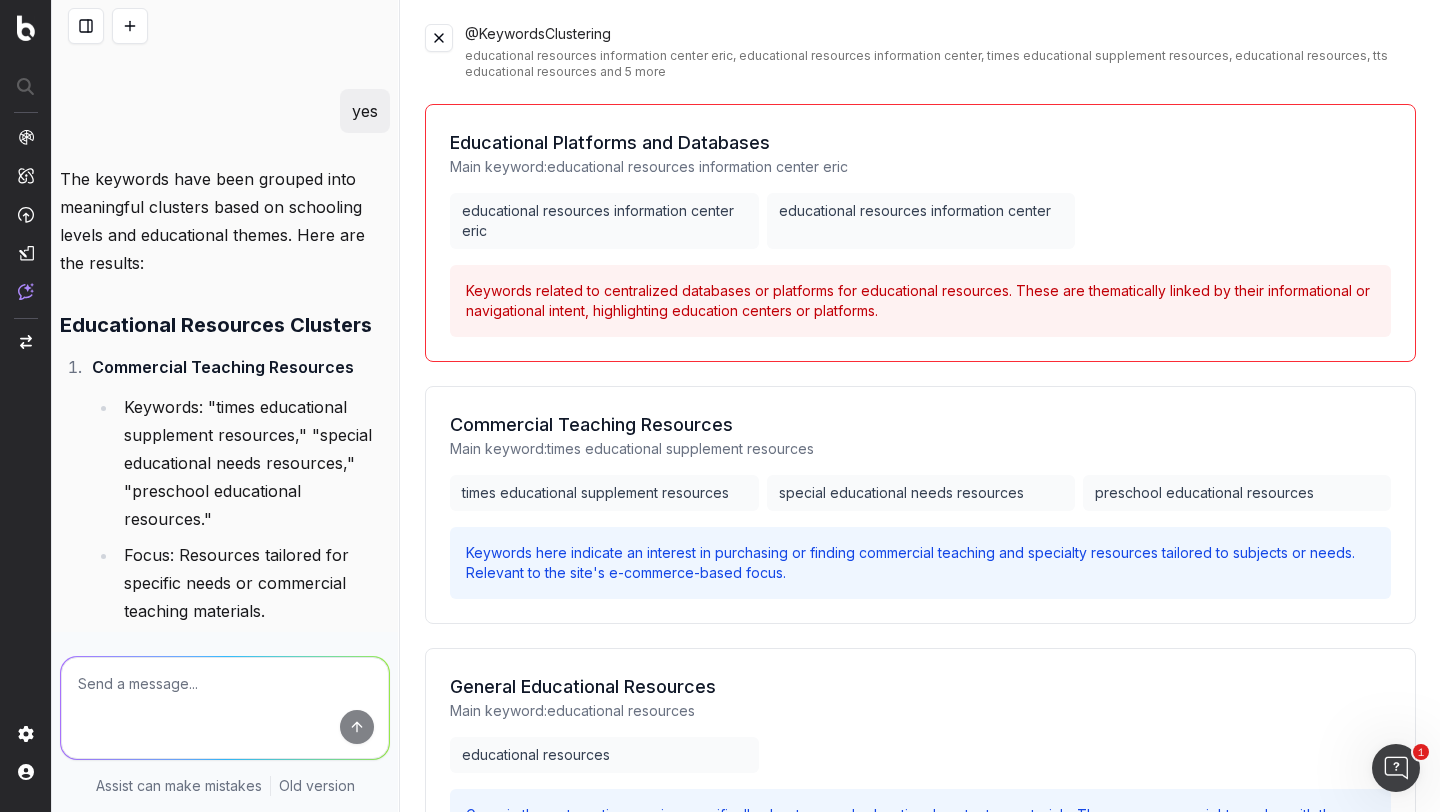 click at bounding box center (439, 38) 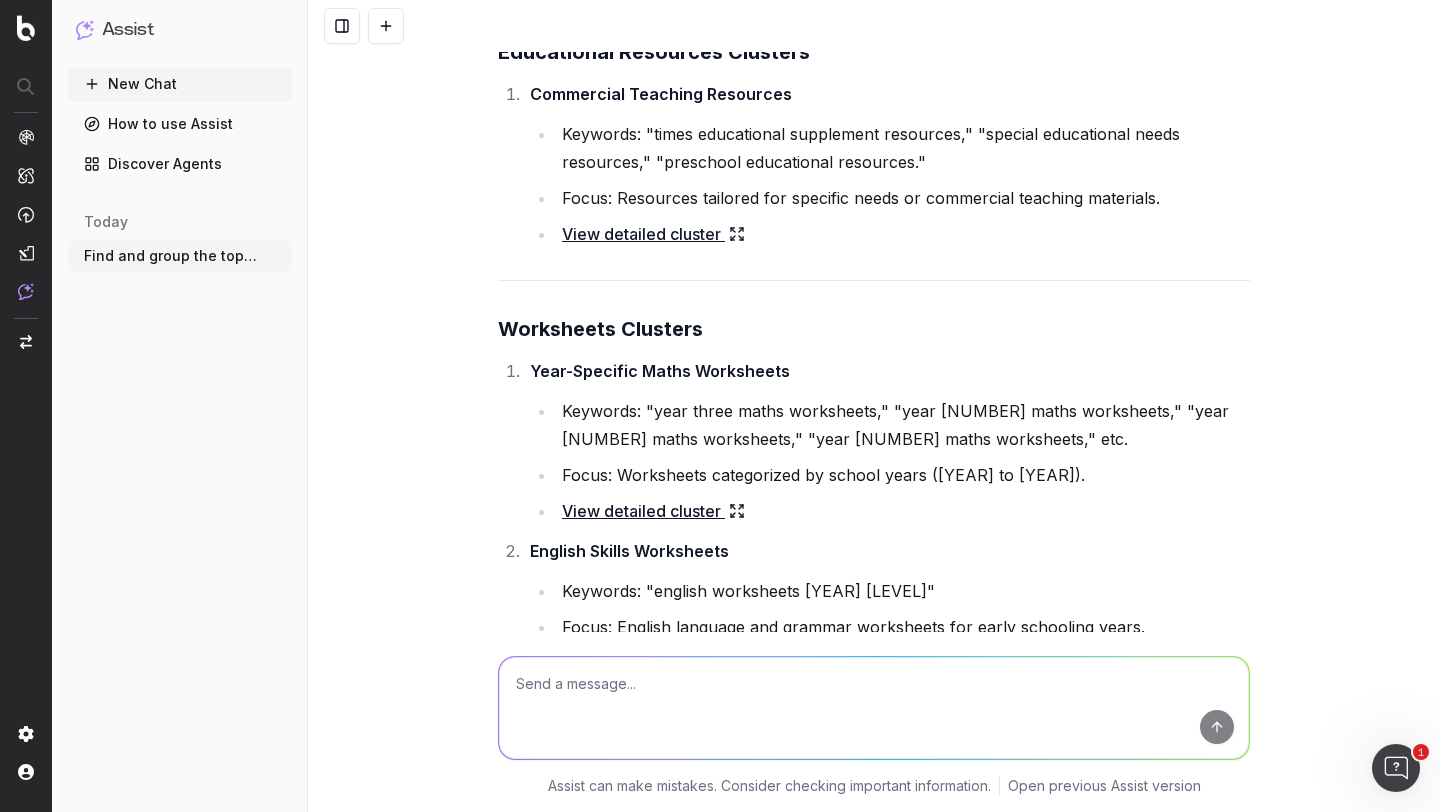 click on "View detailed cluster" at bounding box center [653, 511] 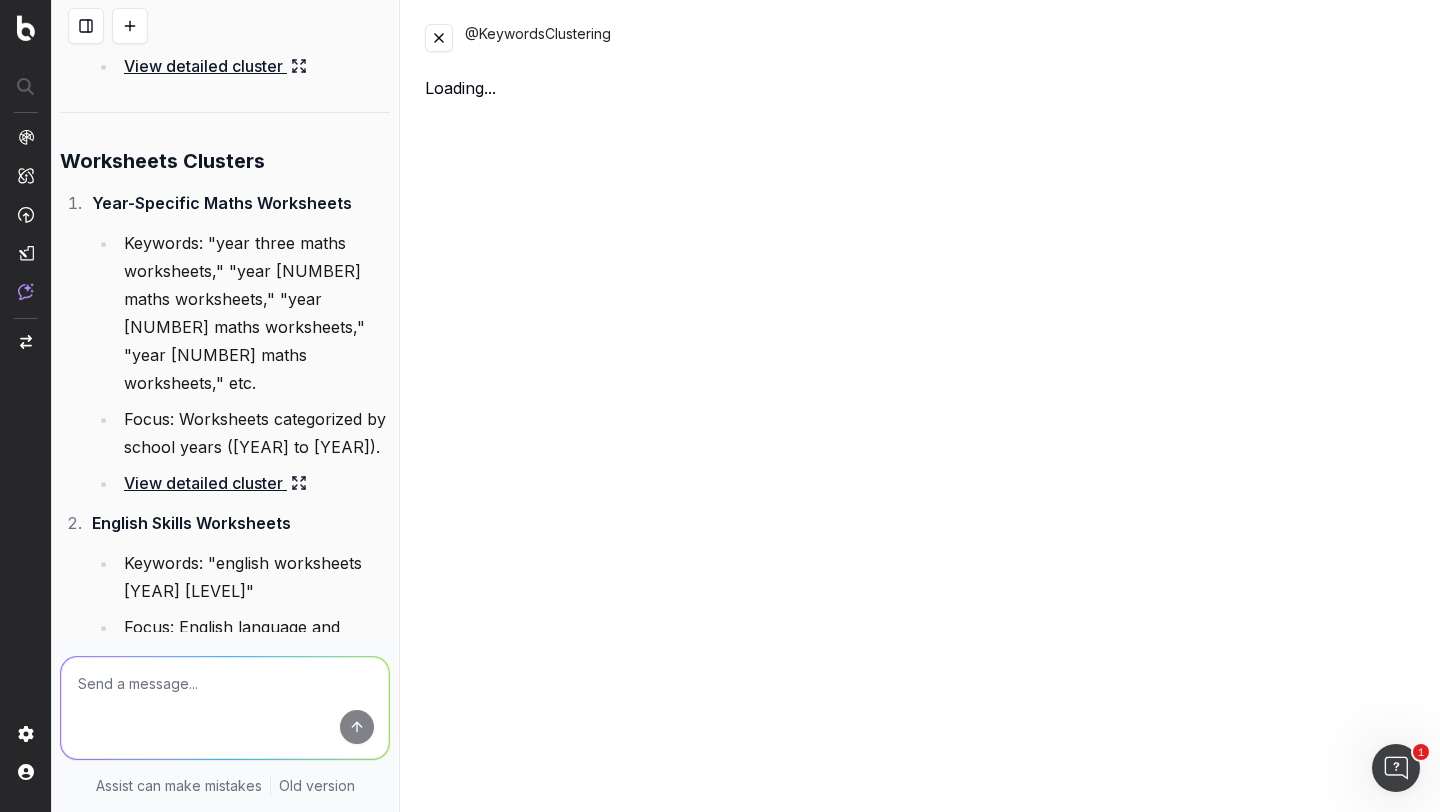 scroll, scrollTop: 4187, scrollLeft: 0, axis: vertical 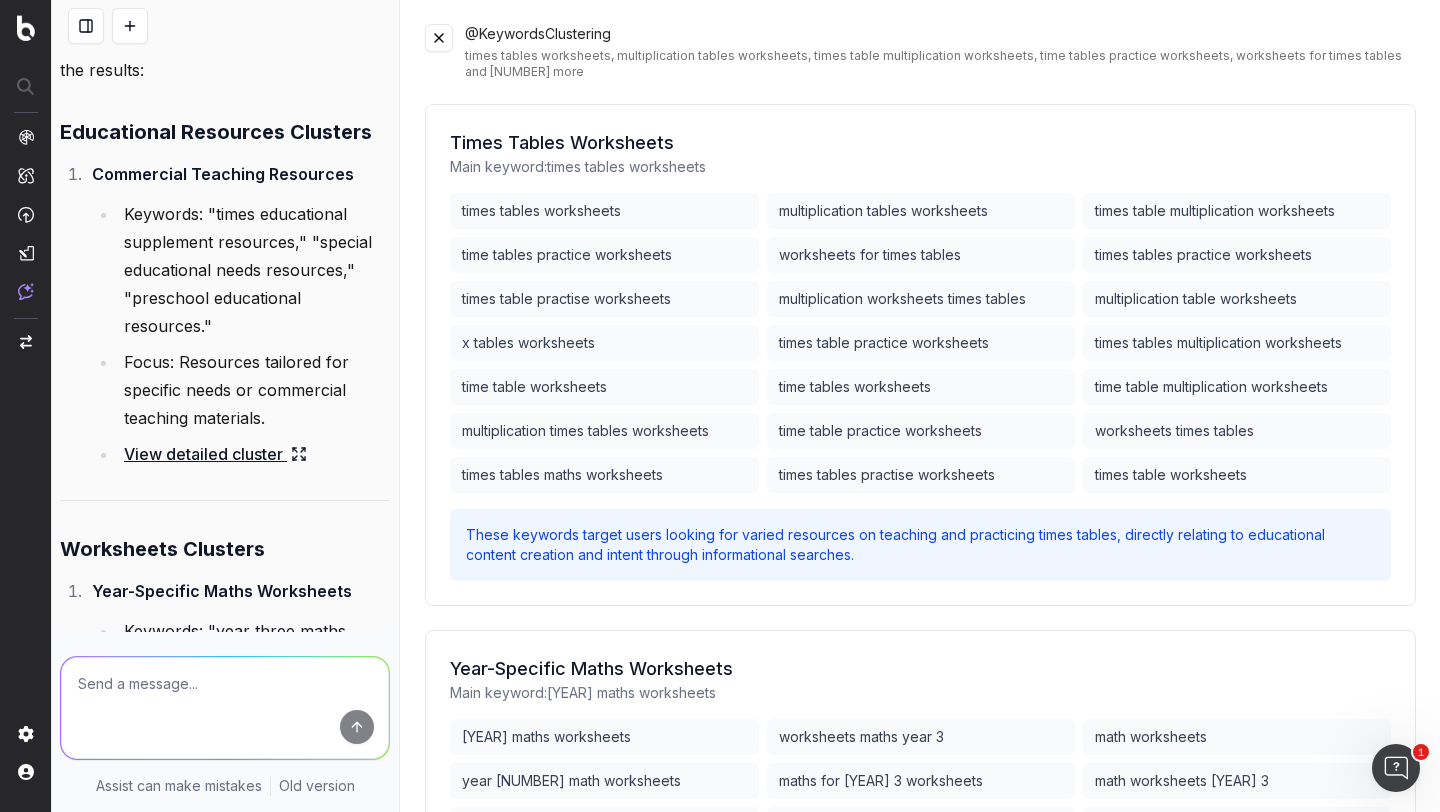 click at bounding box center [439, 38] 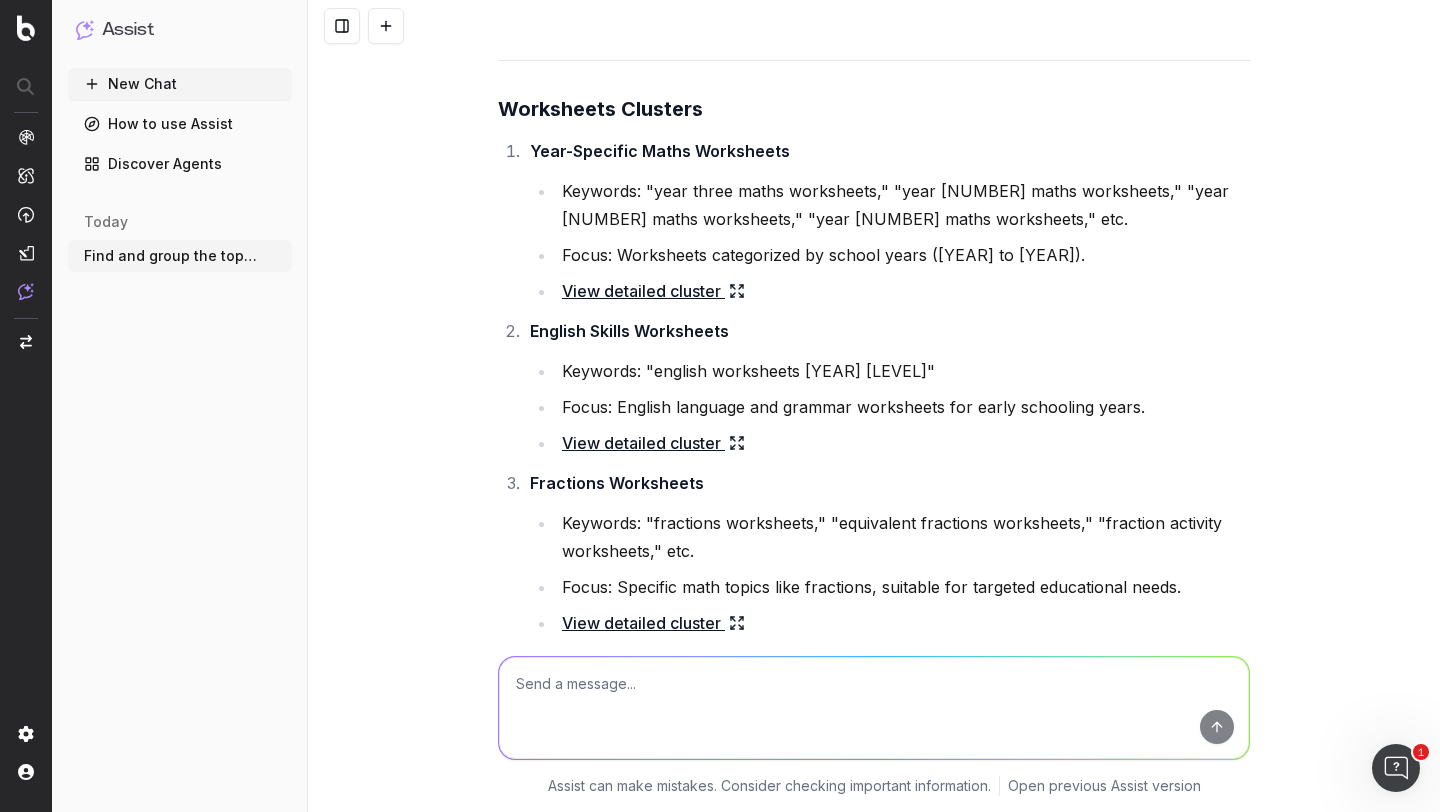 click on "View detailed cluster" at bounding box center (653, 443) 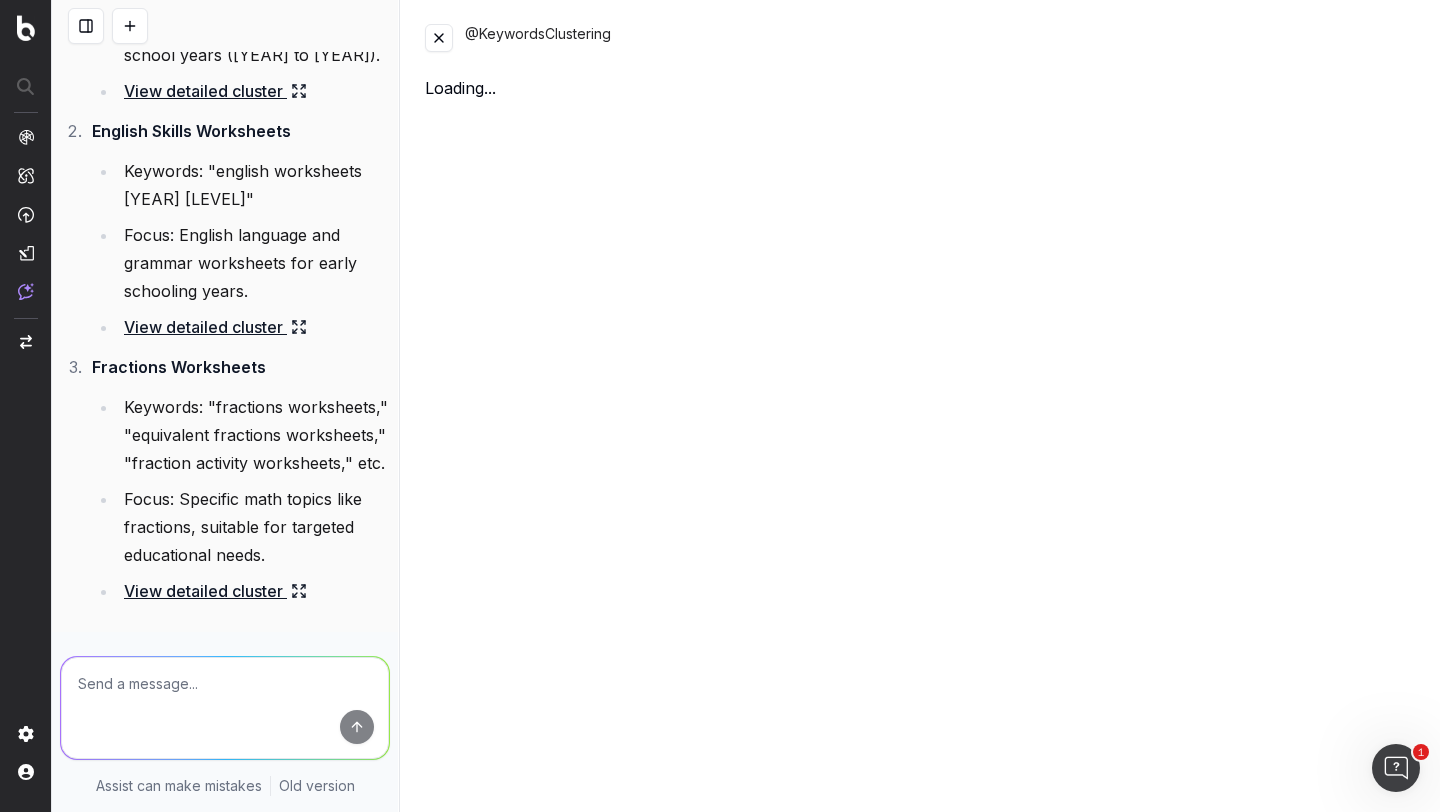 scroll, scrollTop: 4519, scrollLeft: 0, axis: vertical 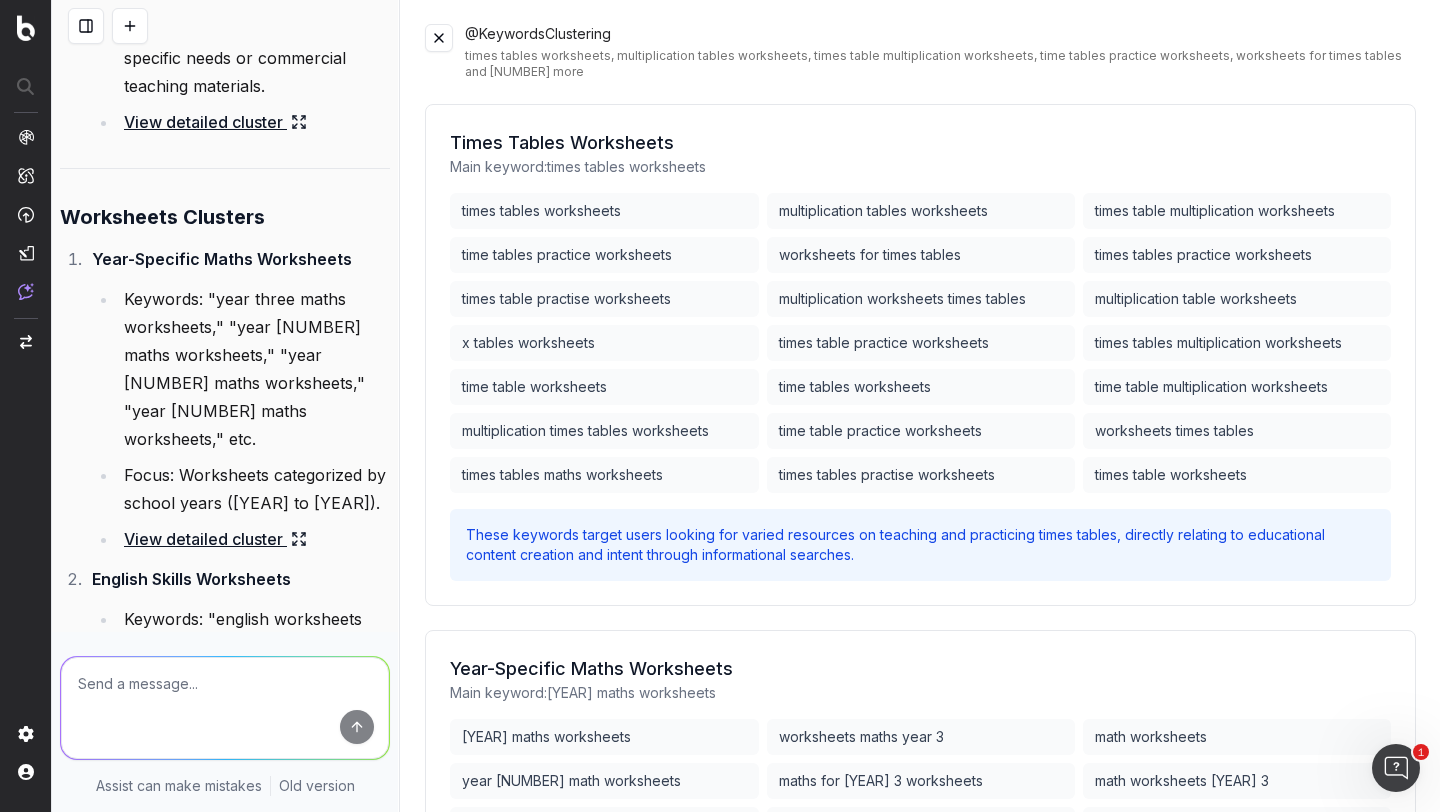 click at bounding box center [439, 38] 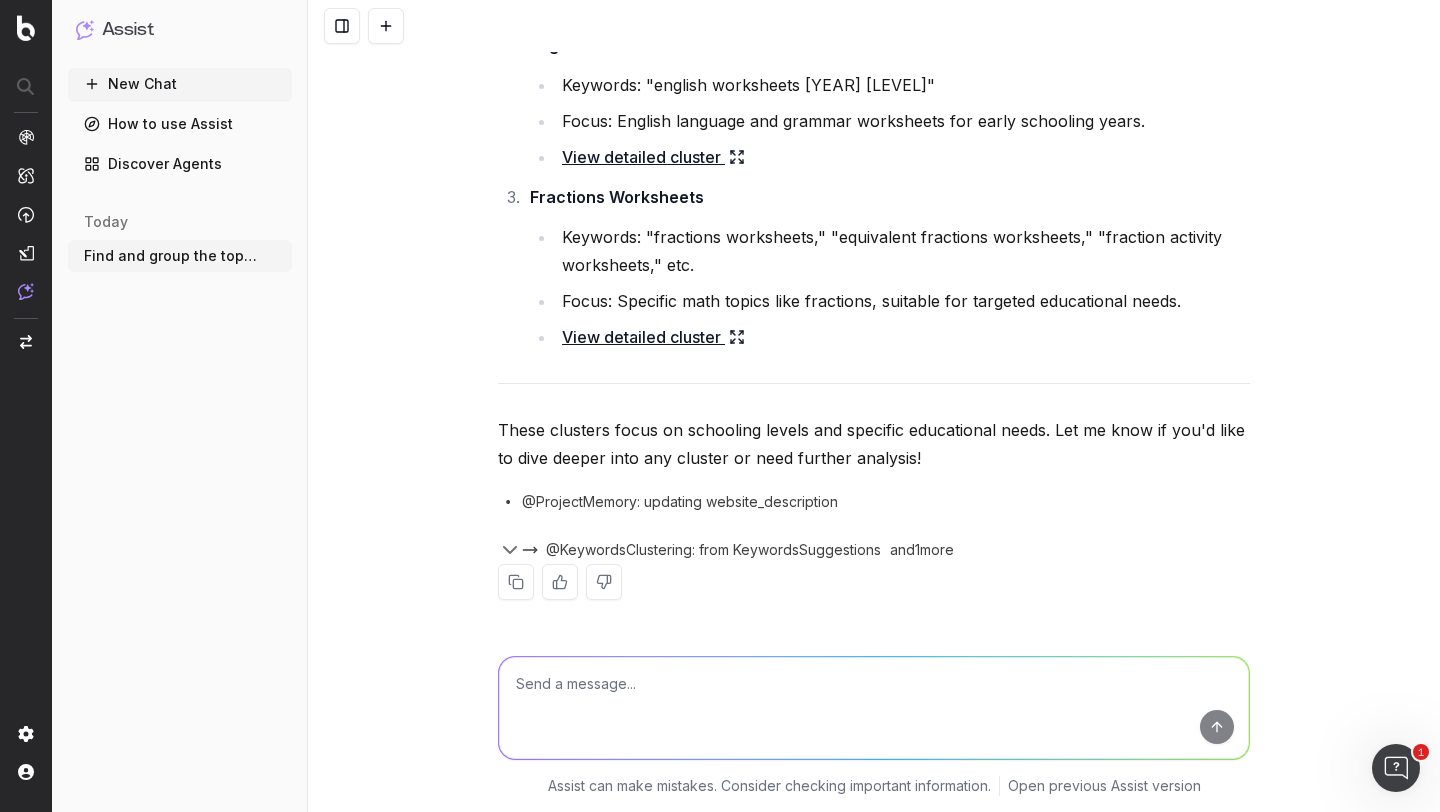 click on "View detailed cluster" at bounding box center [653, 337] 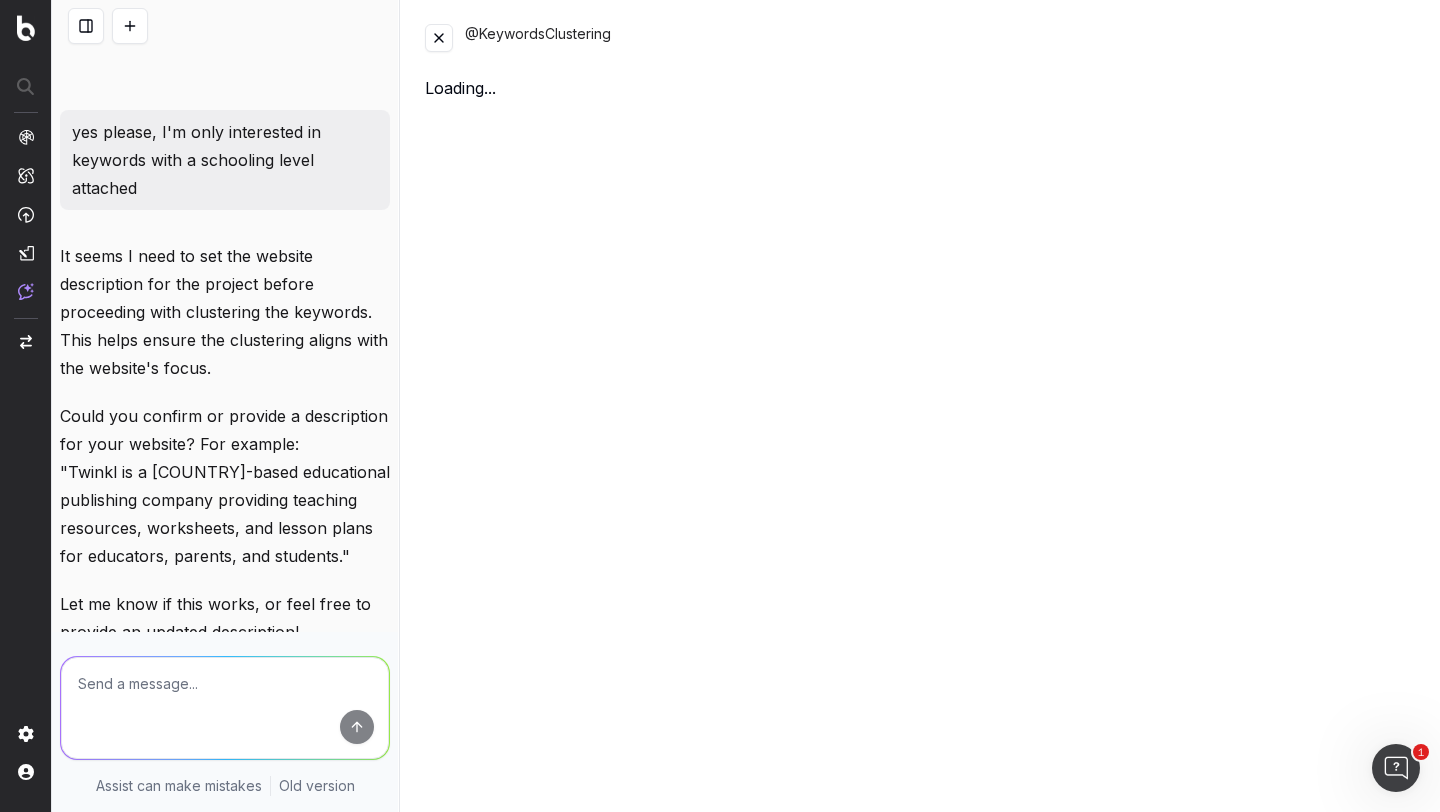 scroll, scrollTop: 4917, scrollLeft: 0, axis: vertical 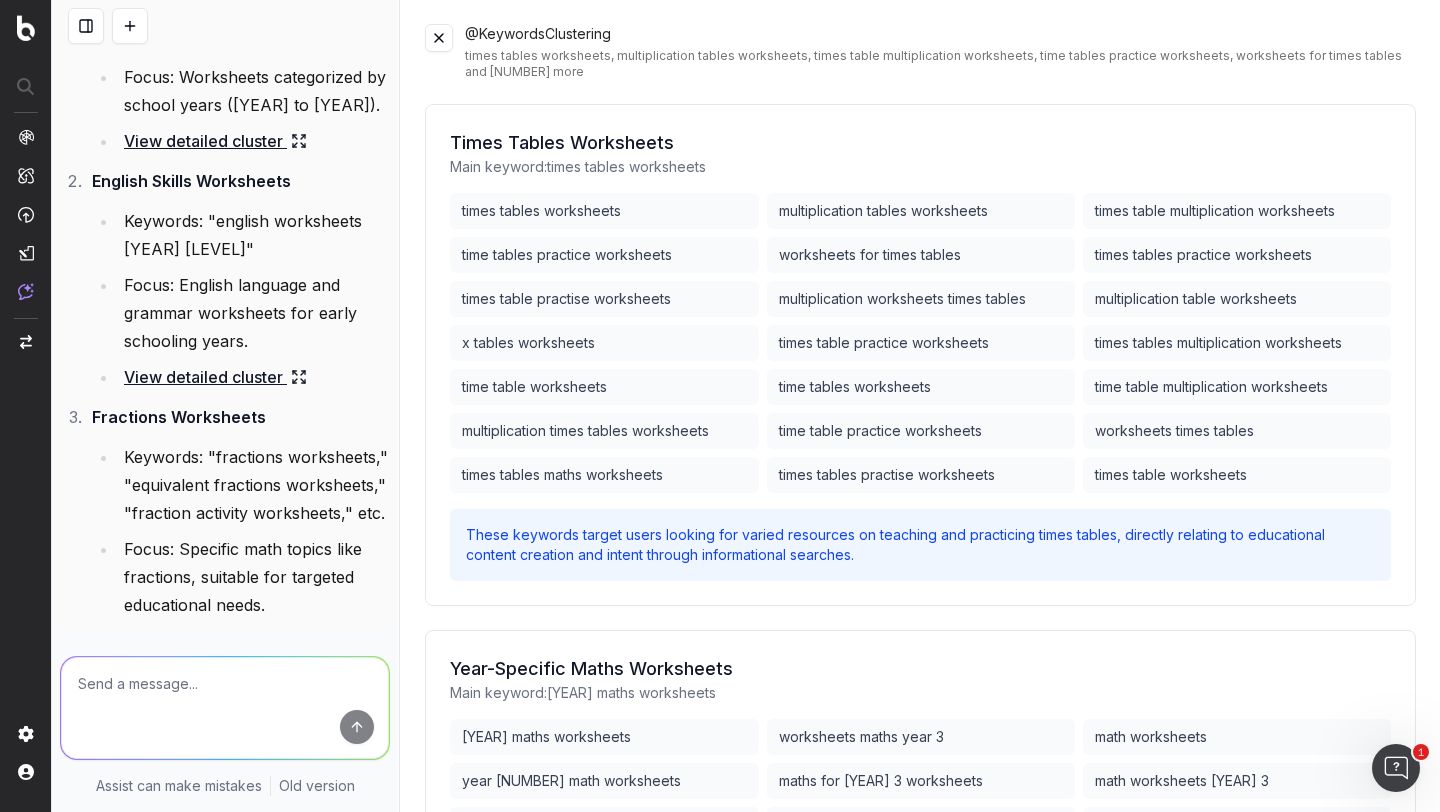 click at bounding box center [439, 38] 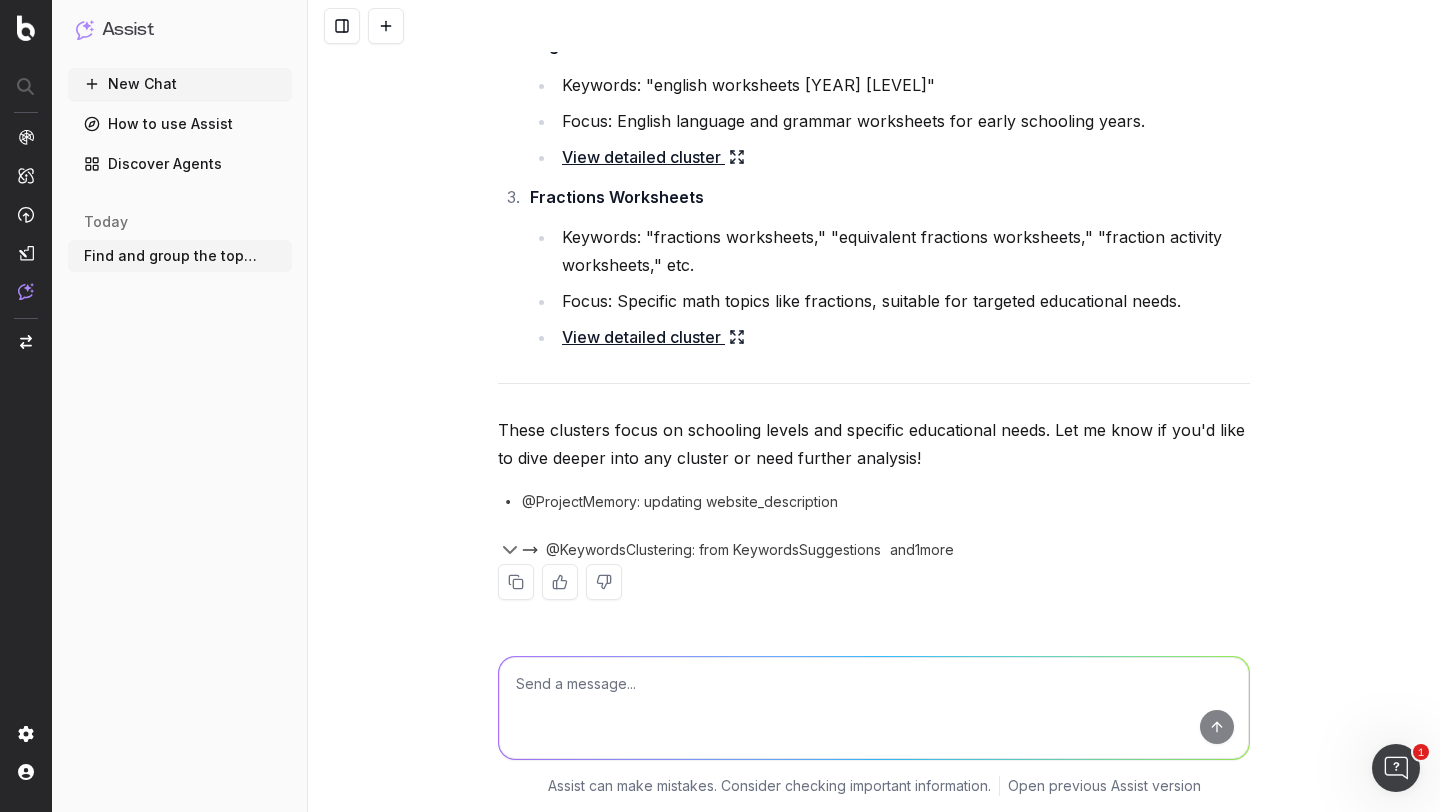 click at bounding box center [874, 708] 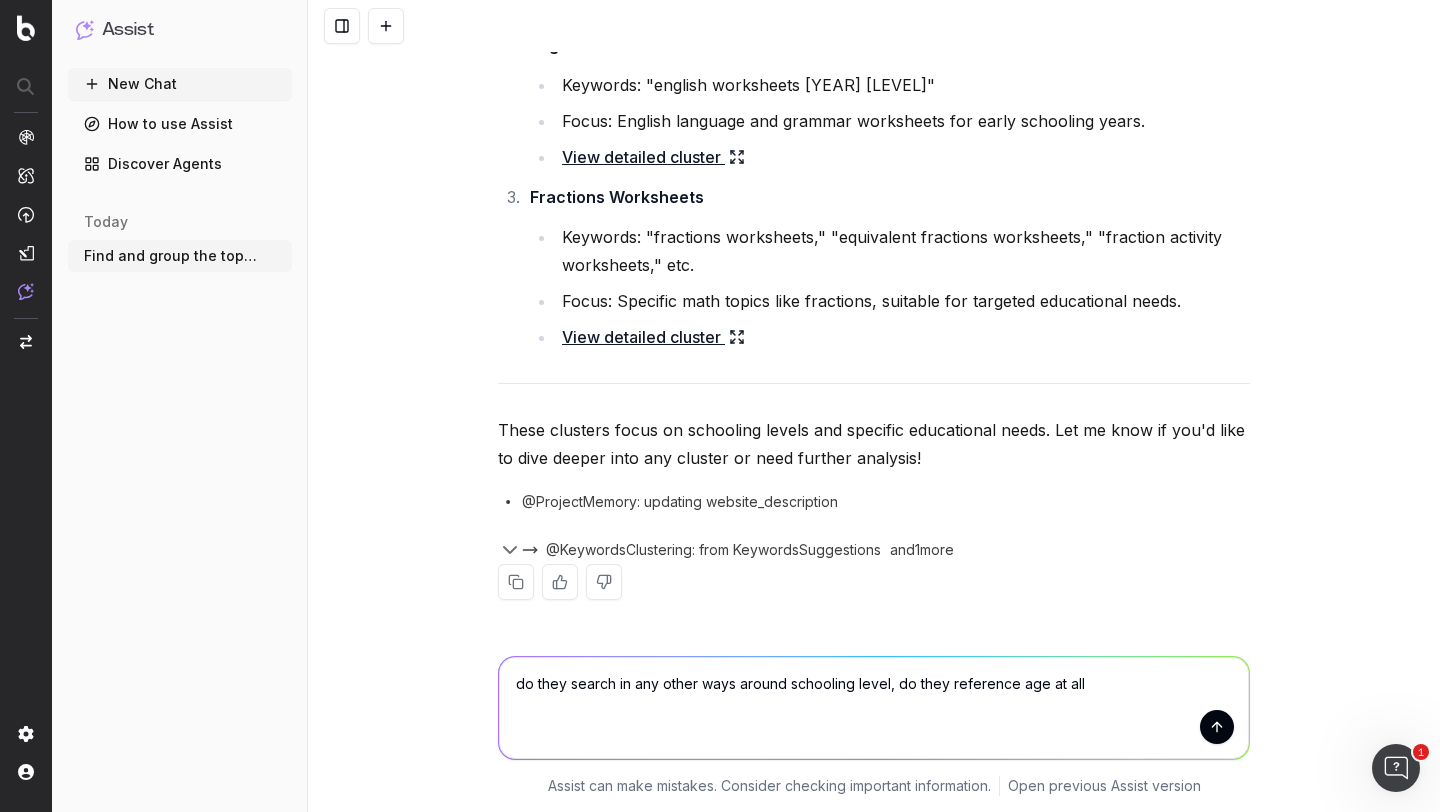 type on "do they search in any other ways around schooling level, do they reference [AGE] at all?" 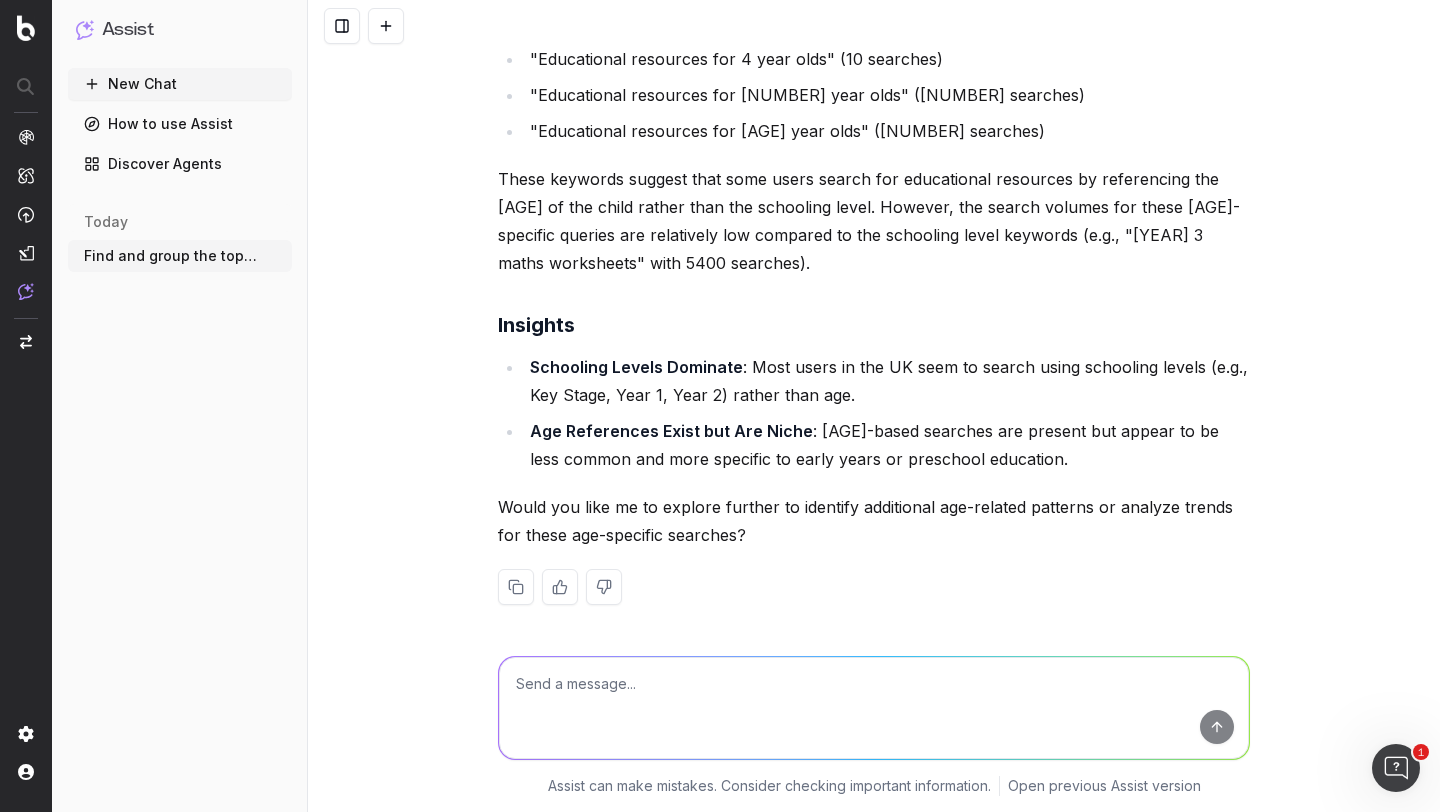 scroll, scrollTop: 4149, scrollLeft: 0, axis: vertical 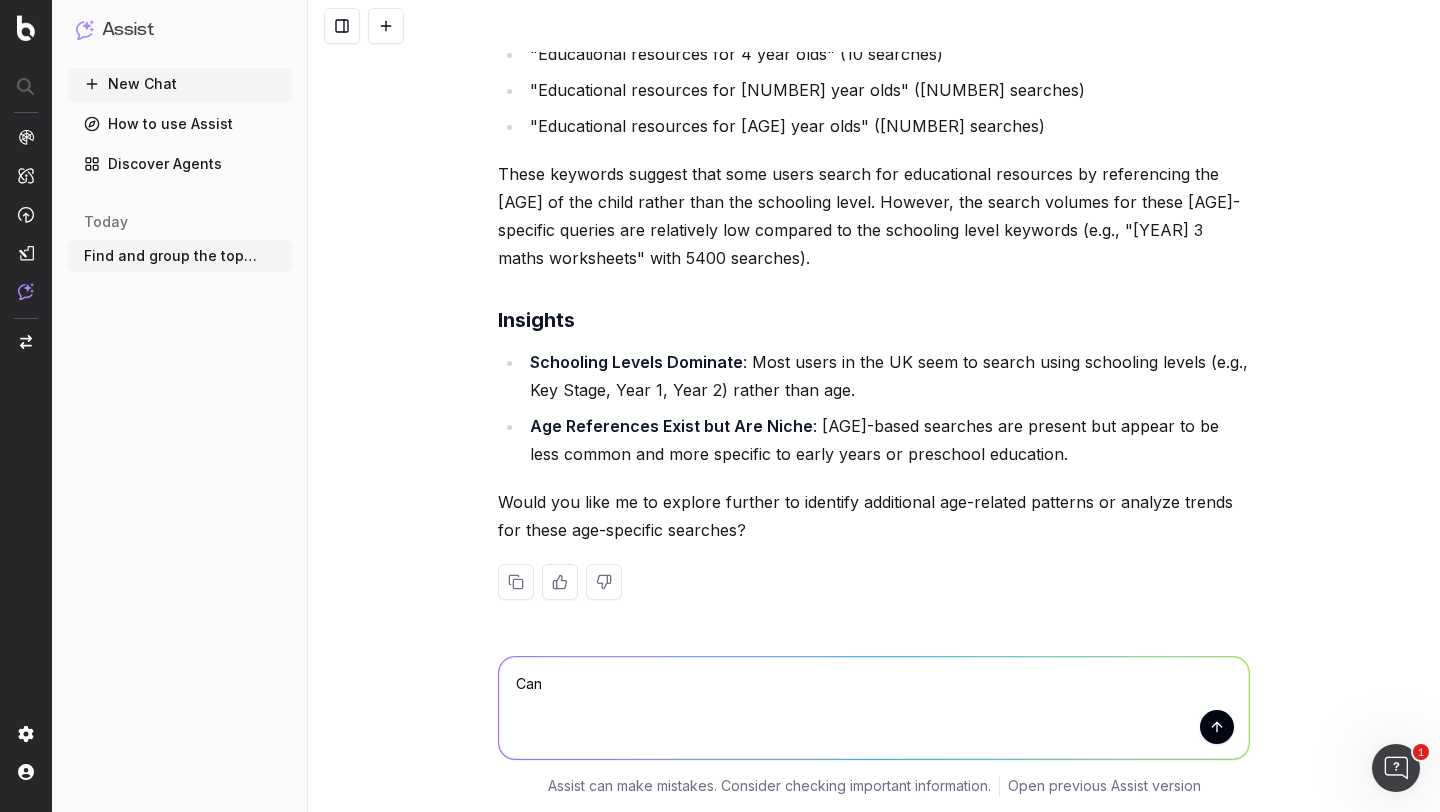 type on "Can" 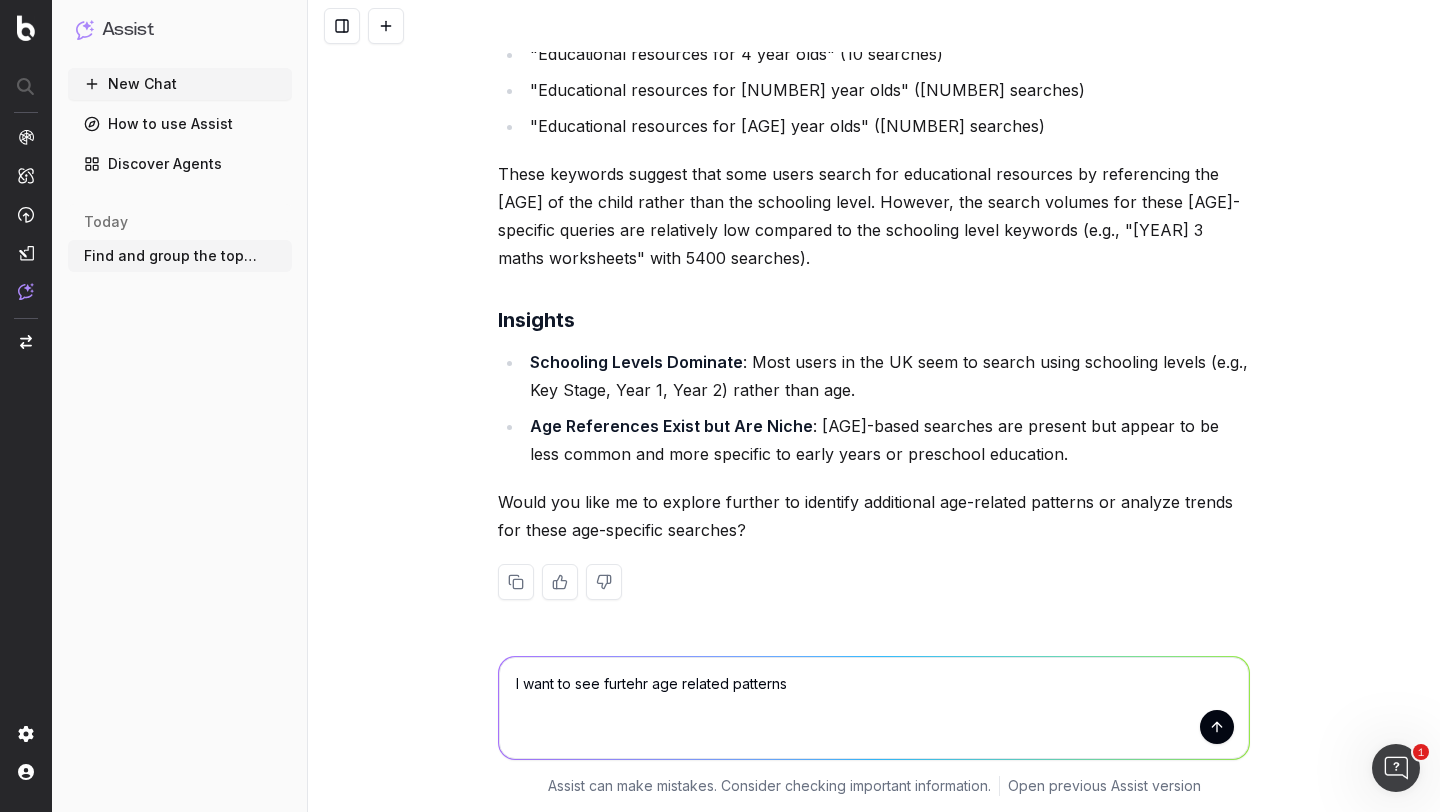 click on "I want to see furtehr age related patterns" at bounding box center [874, 708] 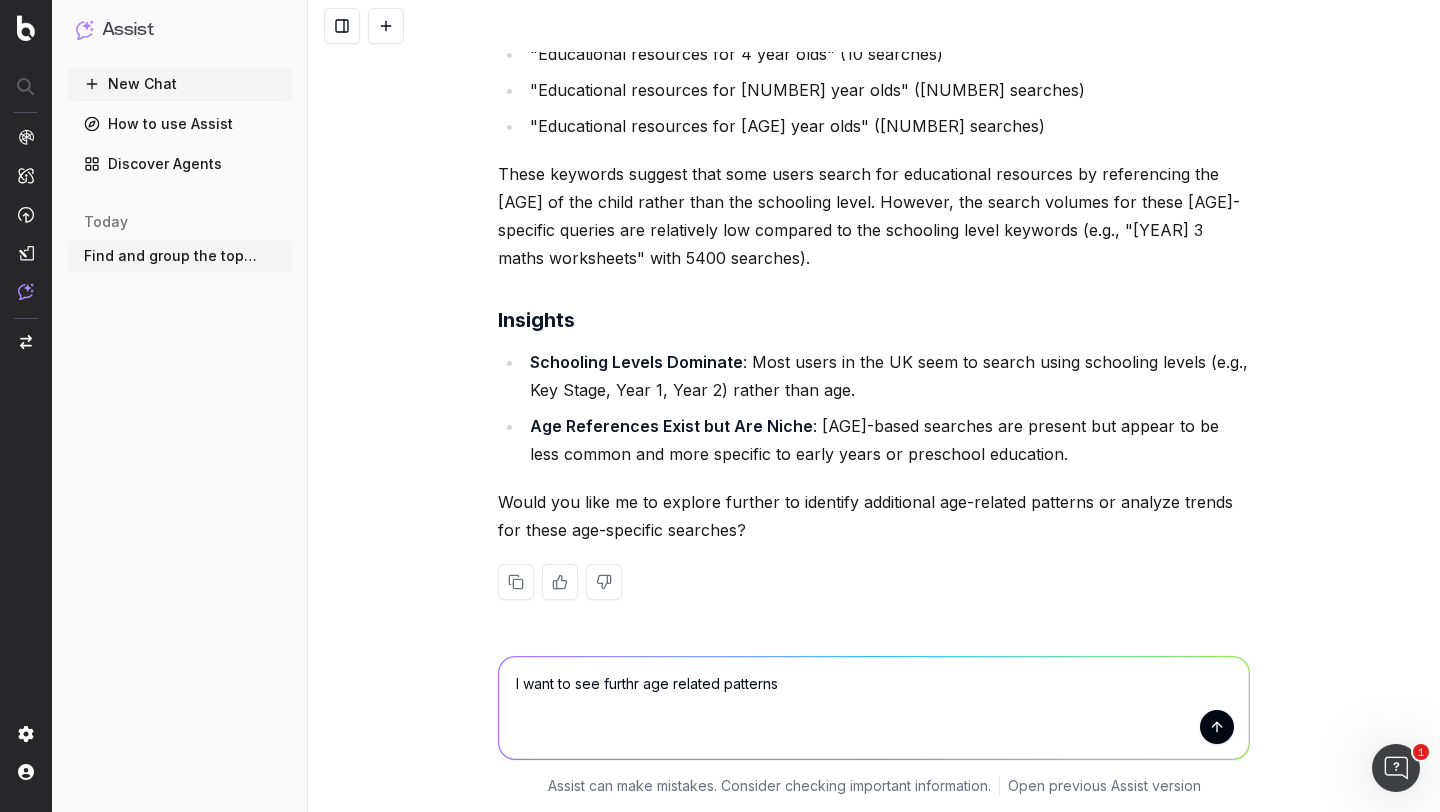 type on "I want to see further age related patterns" 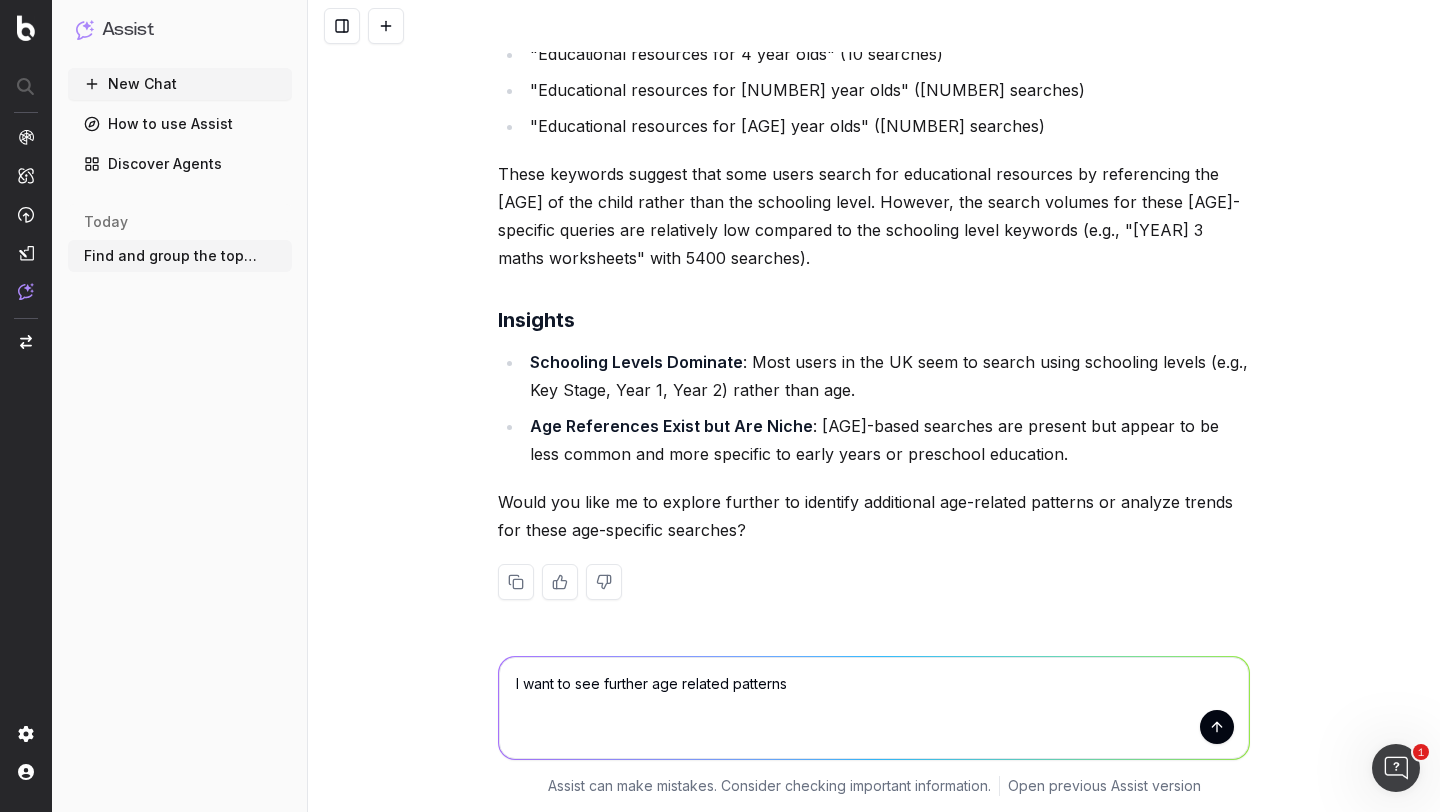 type 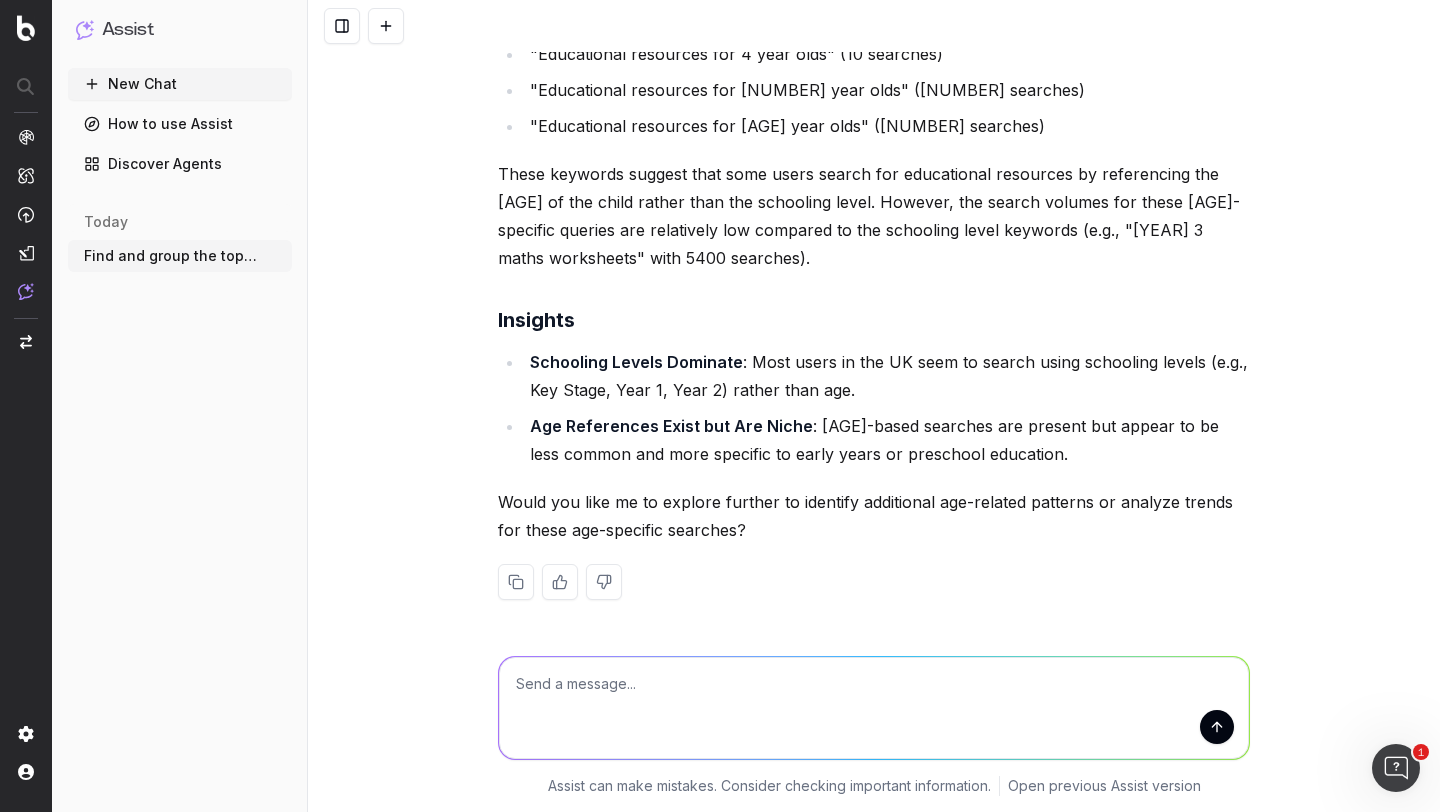 scroll, scrollTop: 4253, scrollLeft: 0, axis: vertical 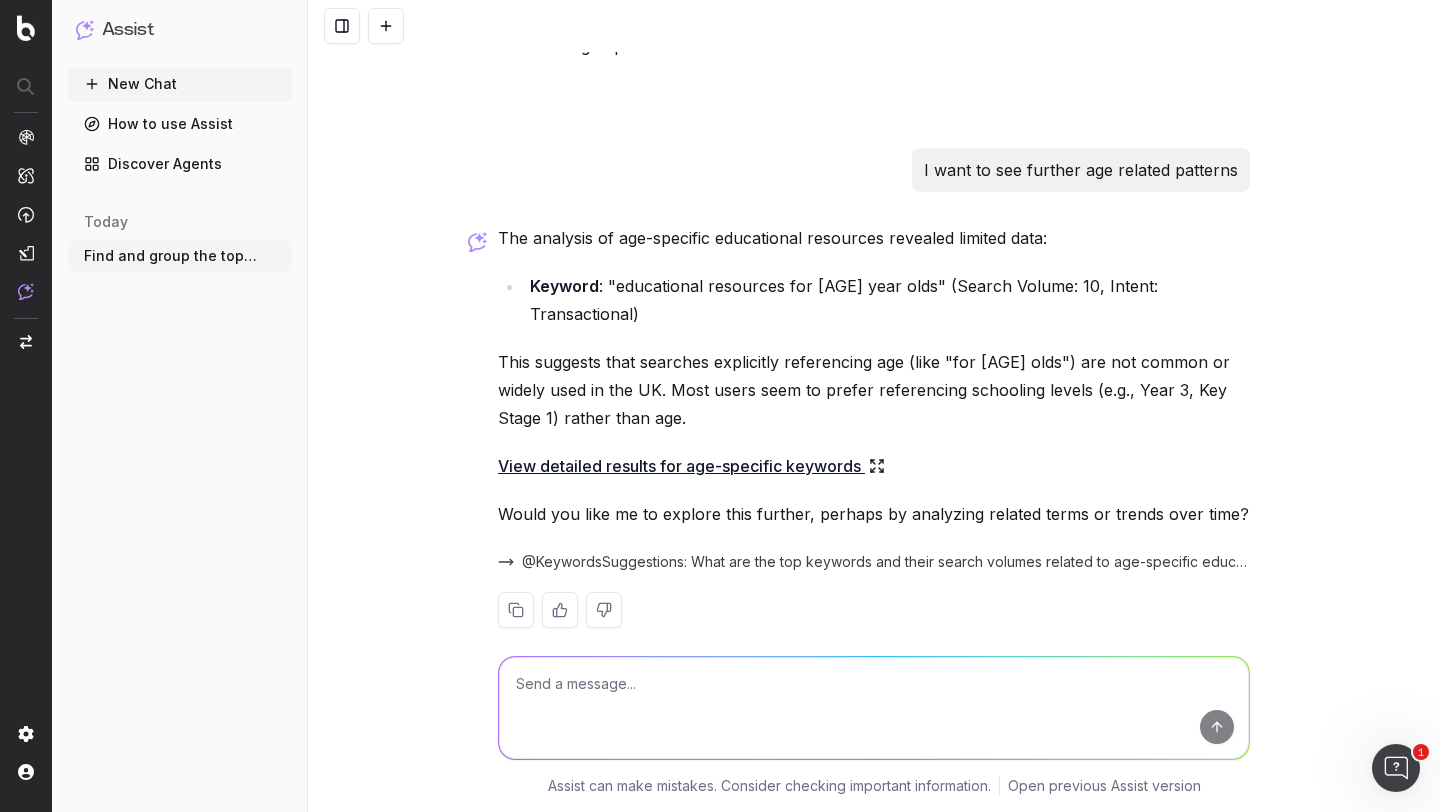 click on "View detailed results for age-specific keywords" at bounding box center (691, 466) 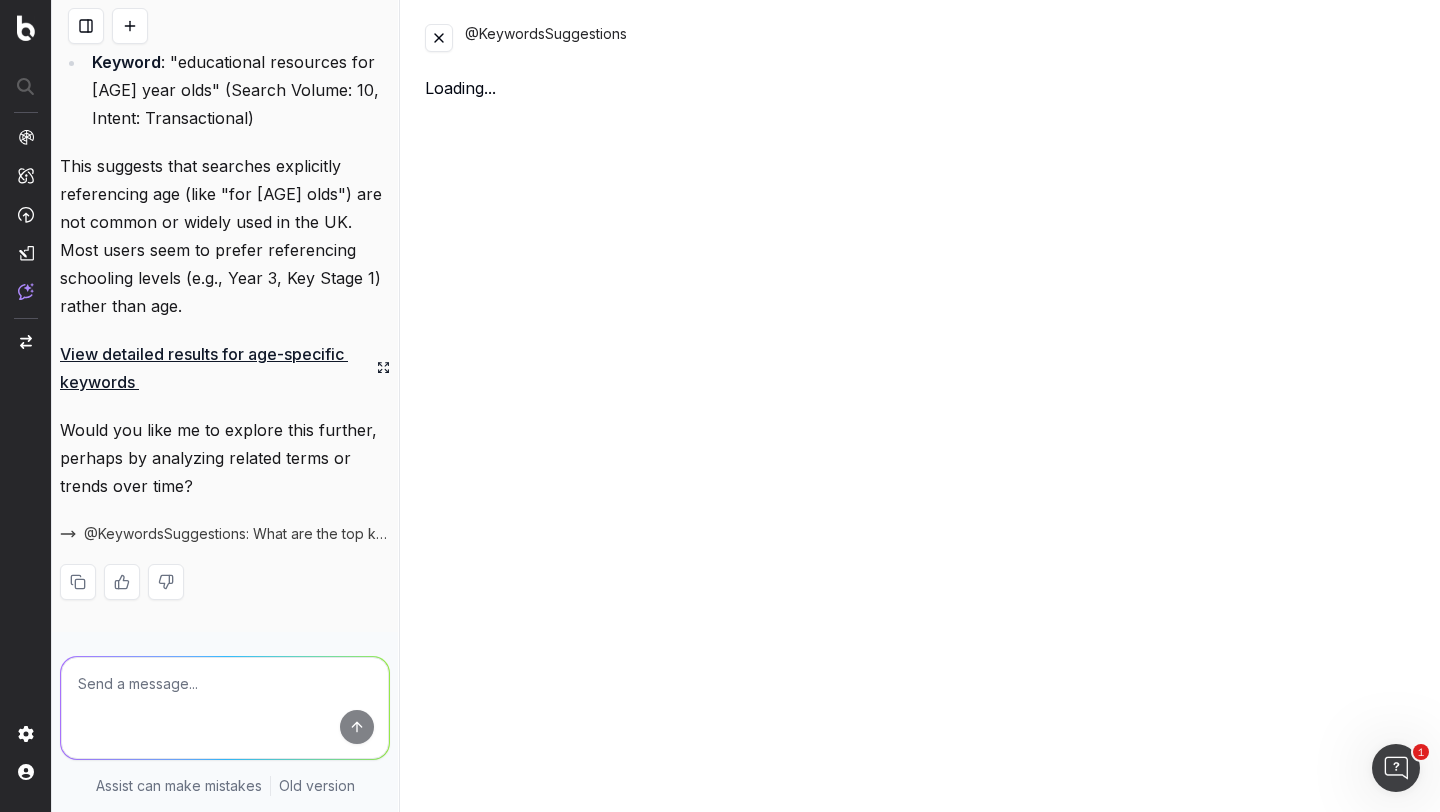 scroll, scrollTop: 6965, scrollLeft: 0, axis: vertical 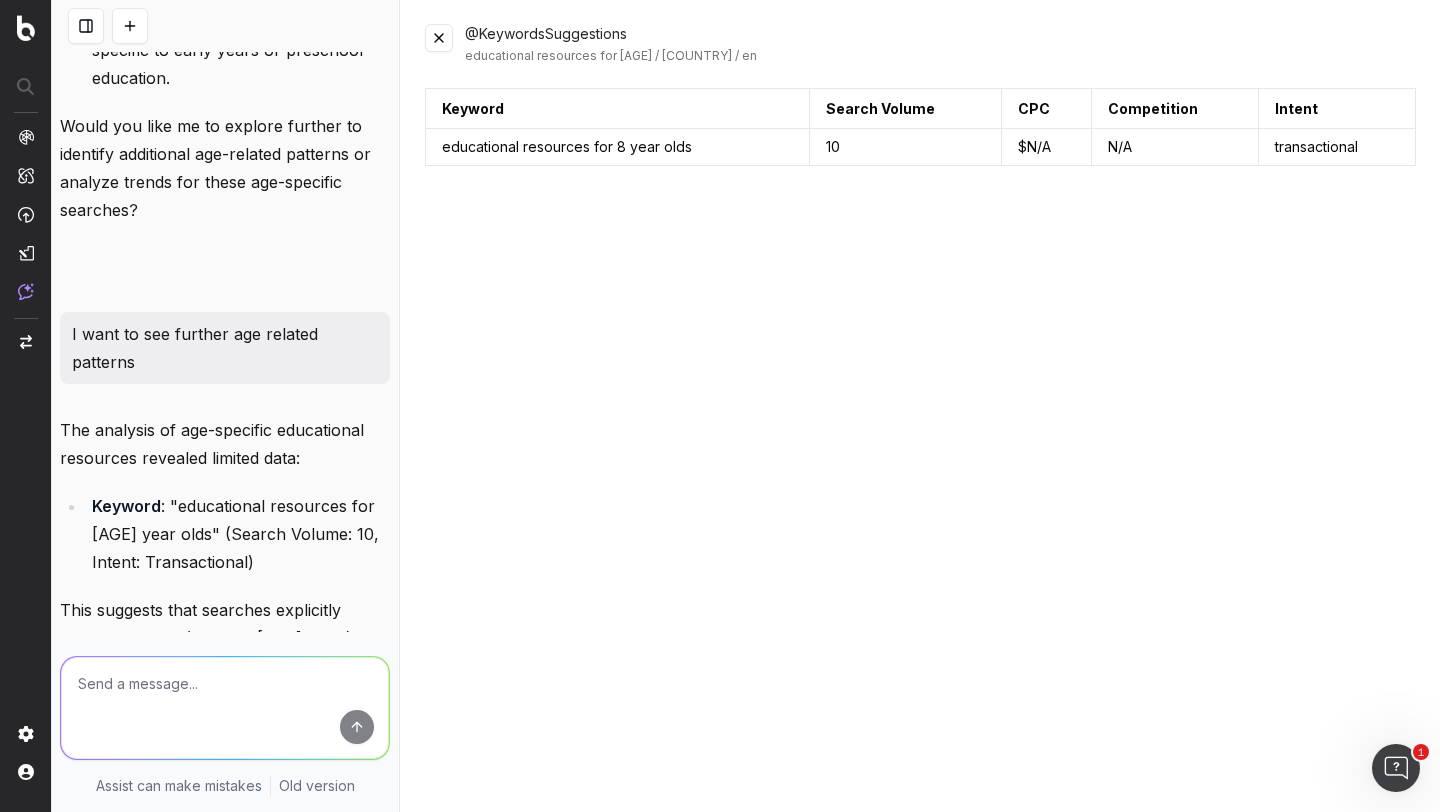 click at bounding box center [439, 38] 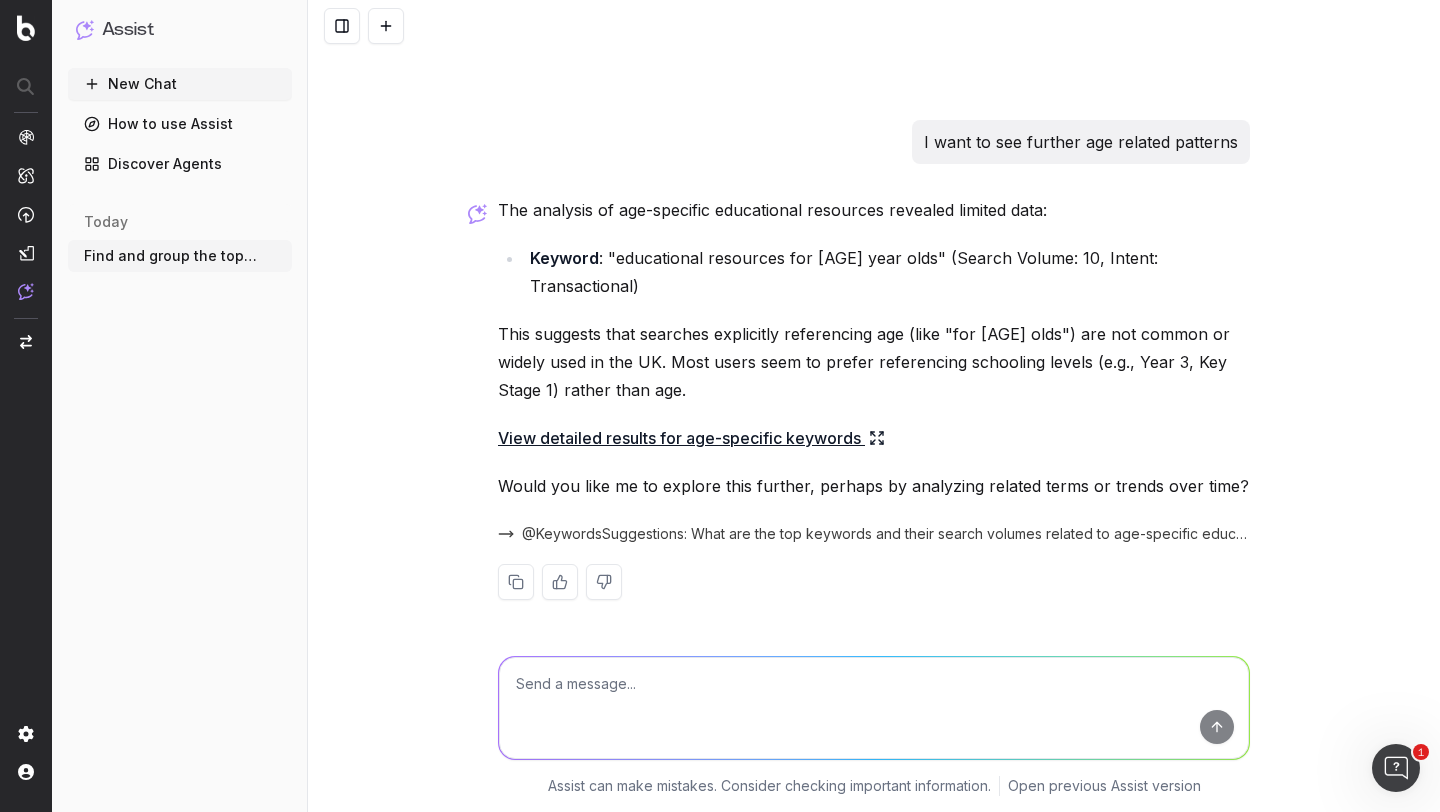 scroll, scrollTop: 4633, scrollLeft: 0, axis: vertical 